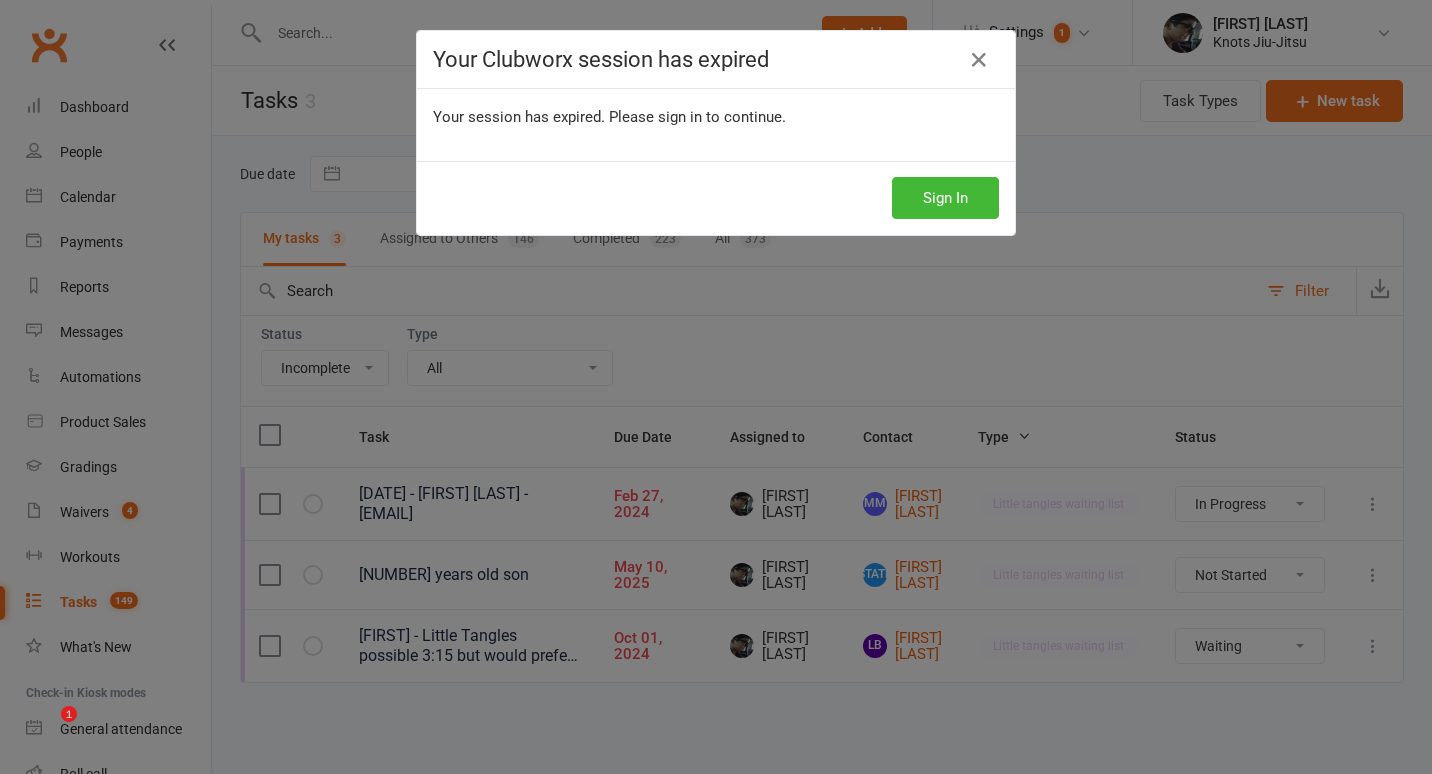 select on "incomplete" 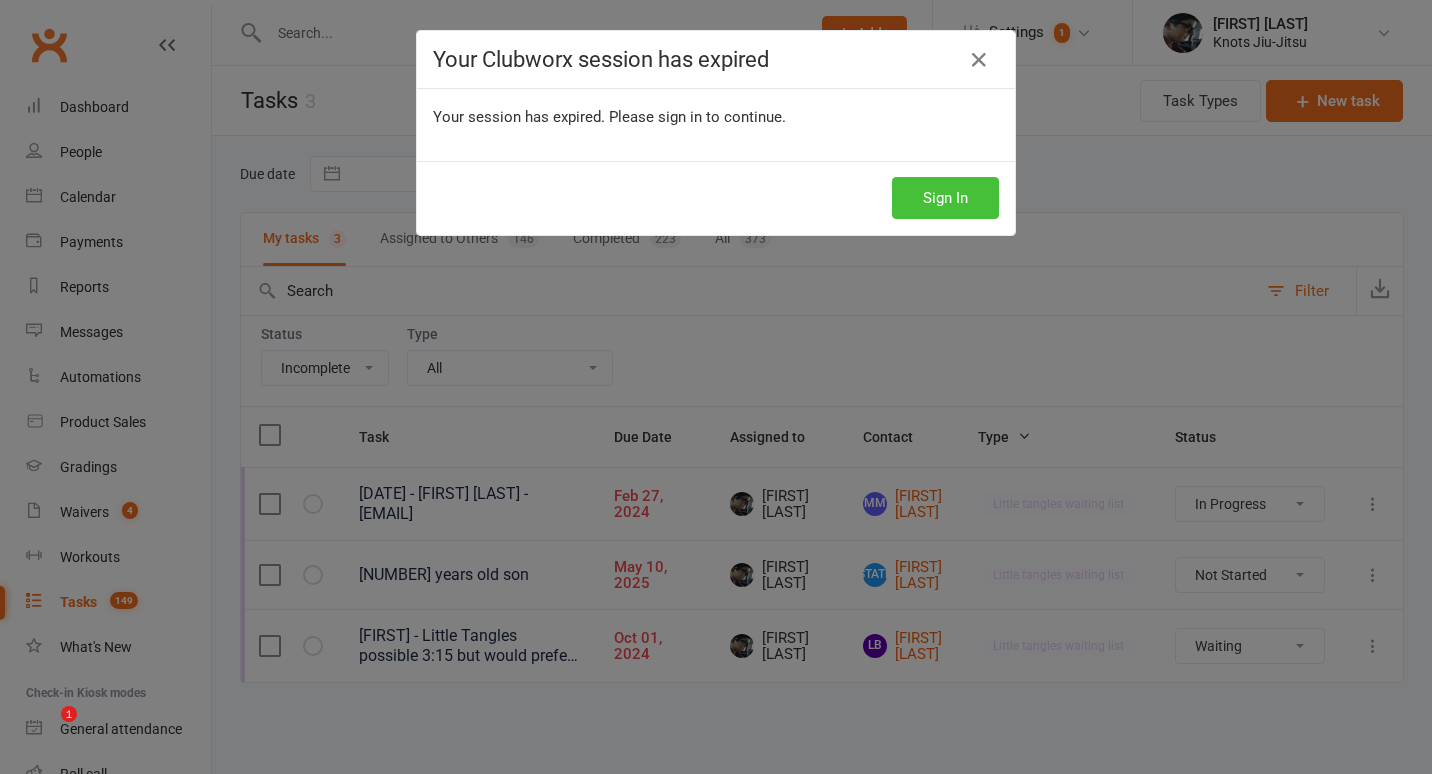 scroll, scrollTop: 9, scrollLeft: 0, axis: vertical 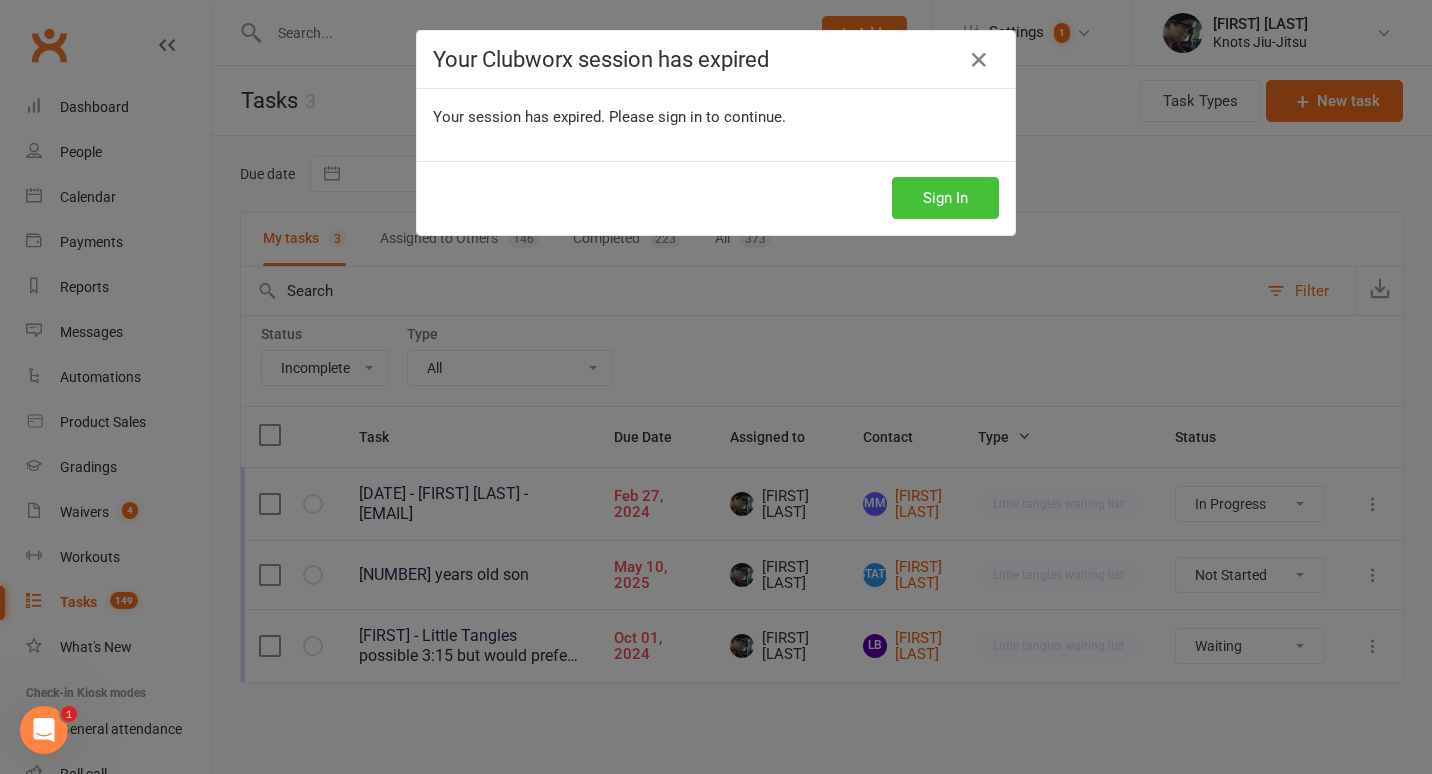 click on "Sign In" at bounding box center [945, 198] 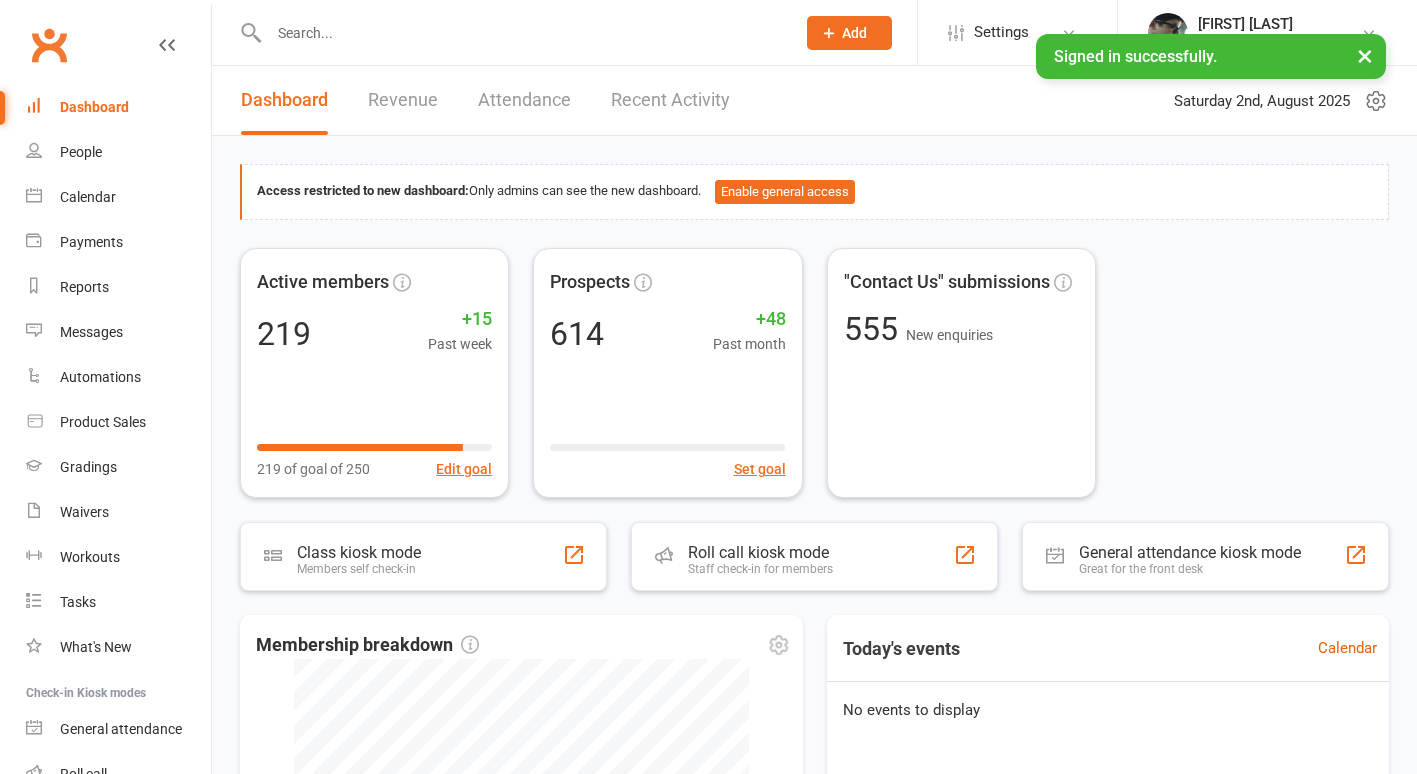 scroll, scrollTop: 0, scrollLeft: 0, axis: both 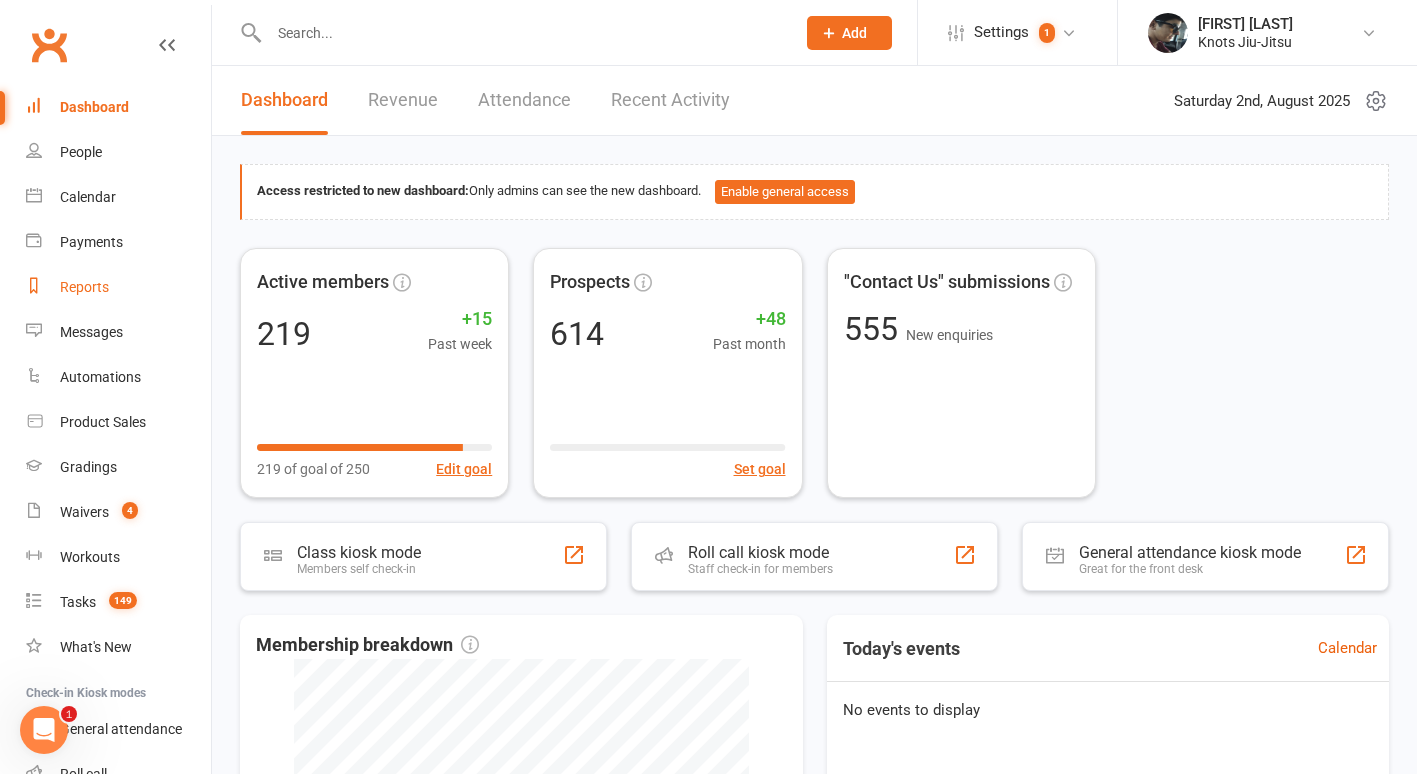 click on "Reports" at bounding box center [84, 287] 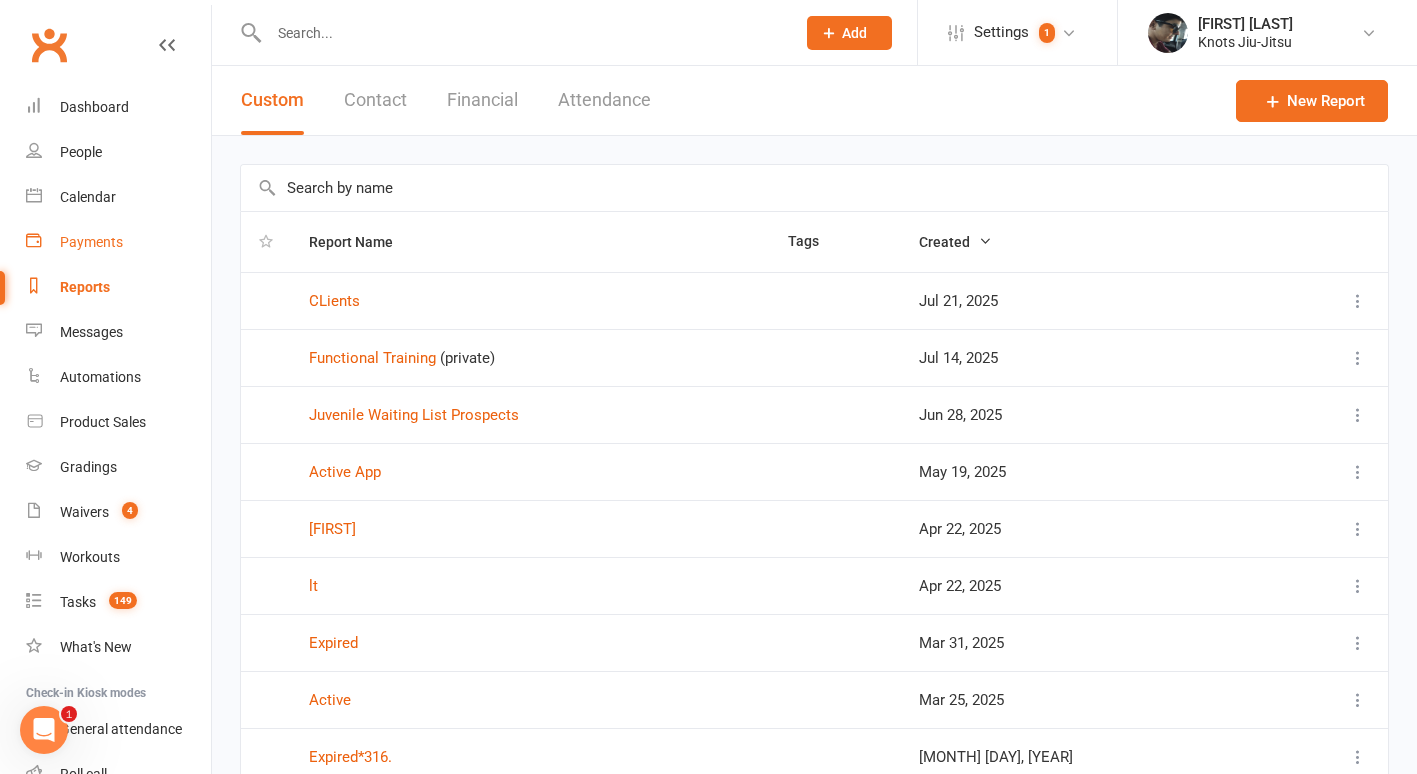 click on "Payments" at bounding box center (118, 242) 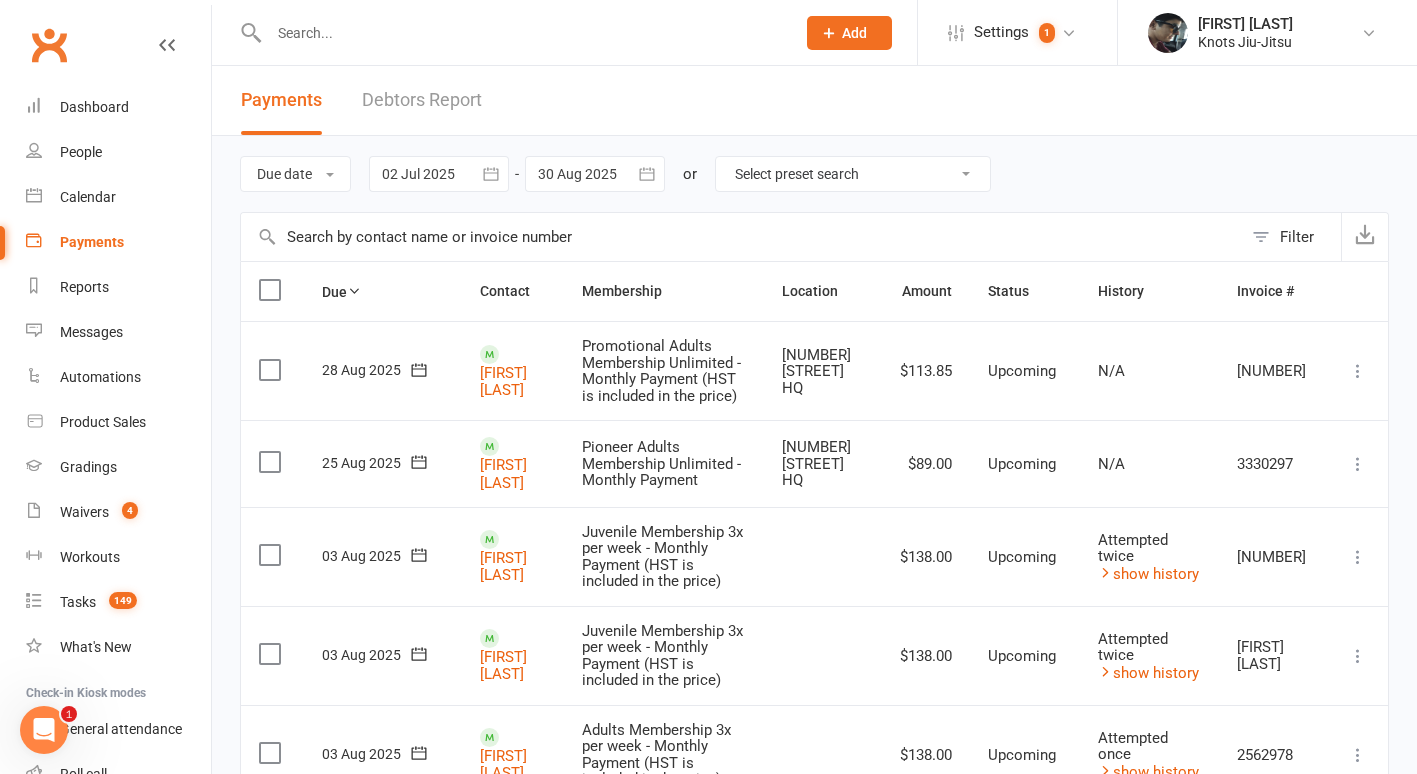 click 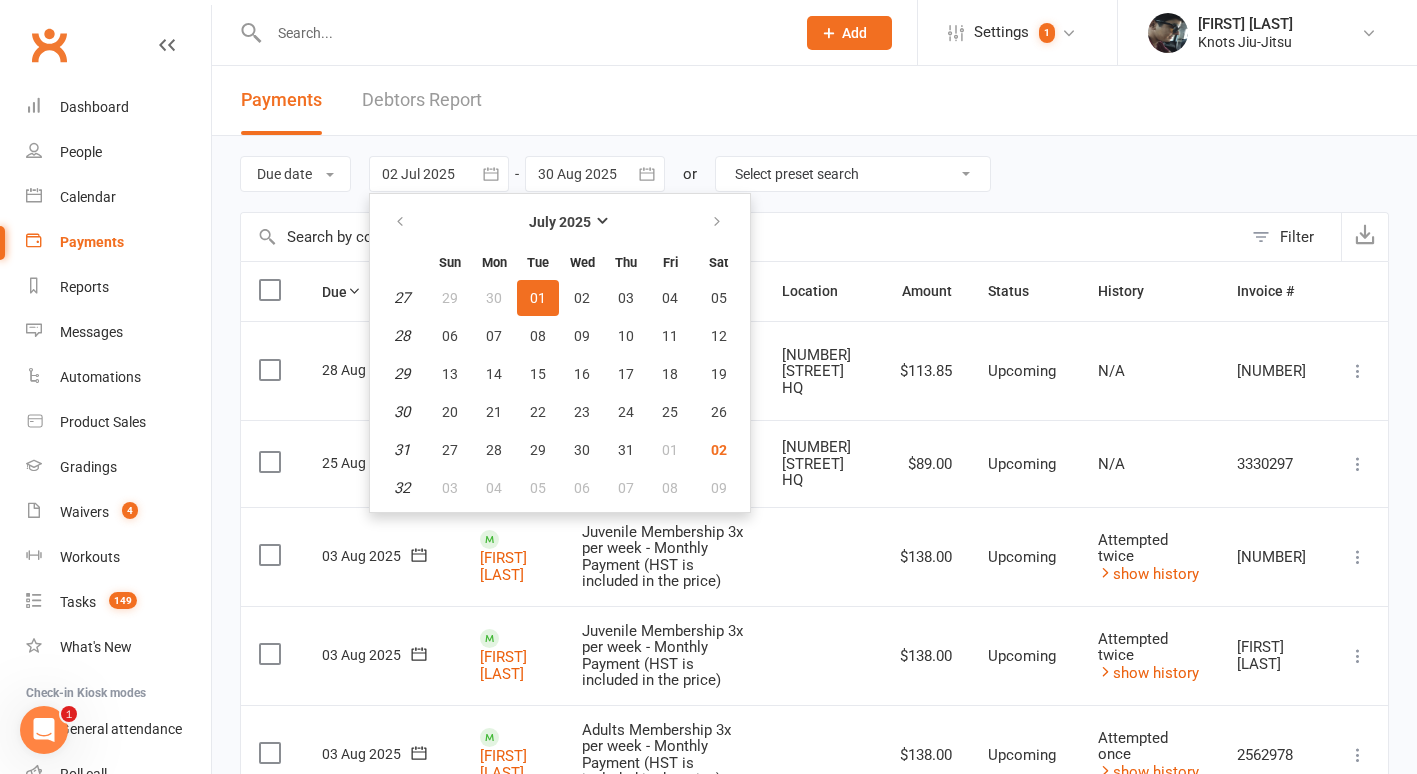 click on "01" at bounding box center [538, 298] 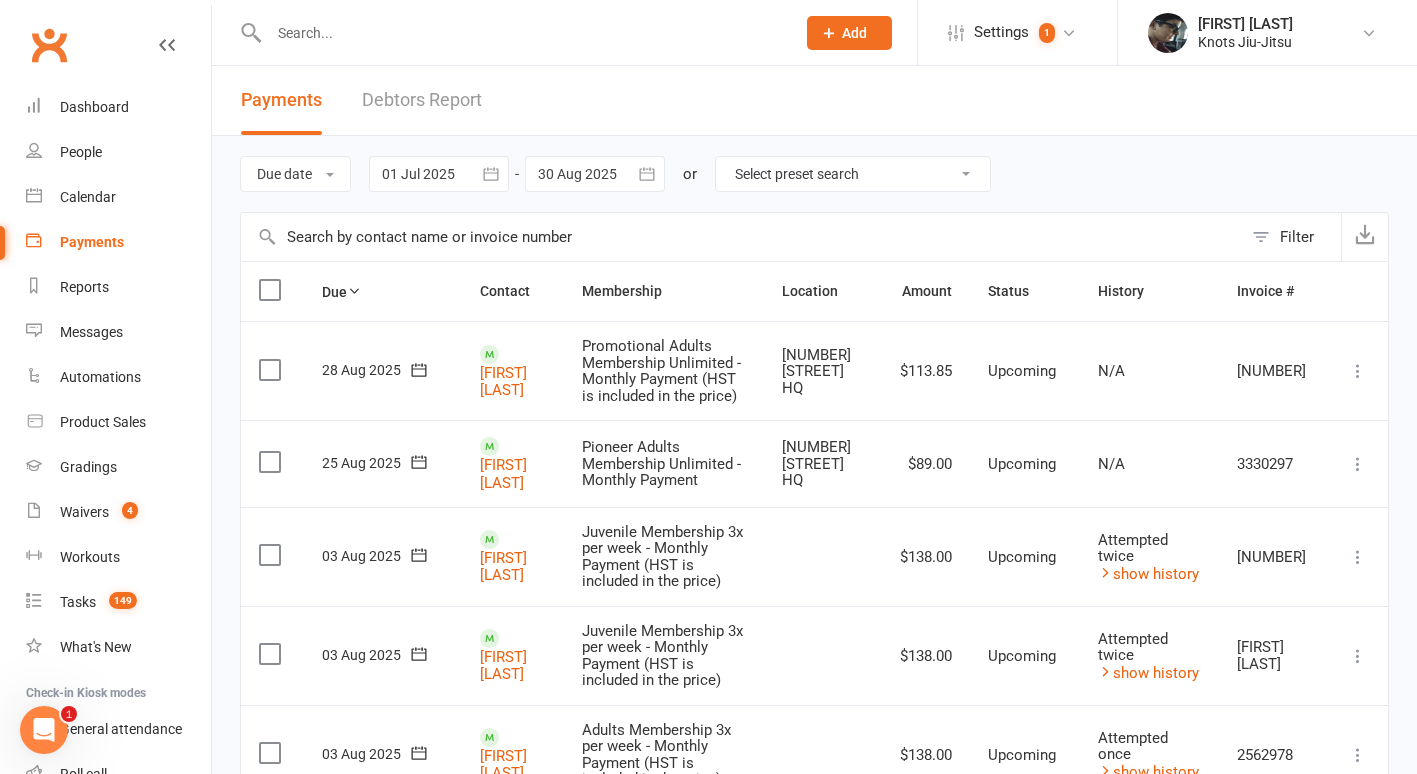 click at bounding box center [647, 174] 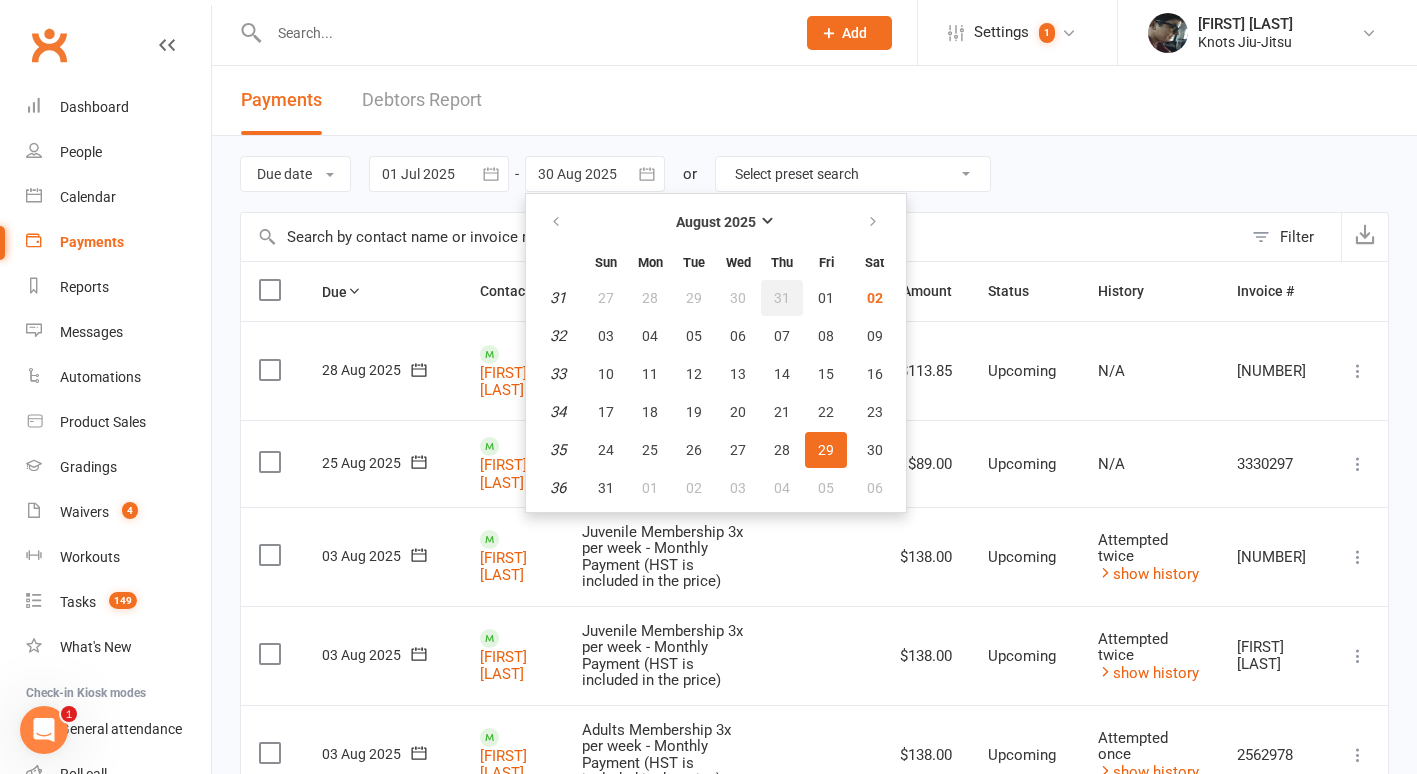click on "31" at bounding box center (782, 298) 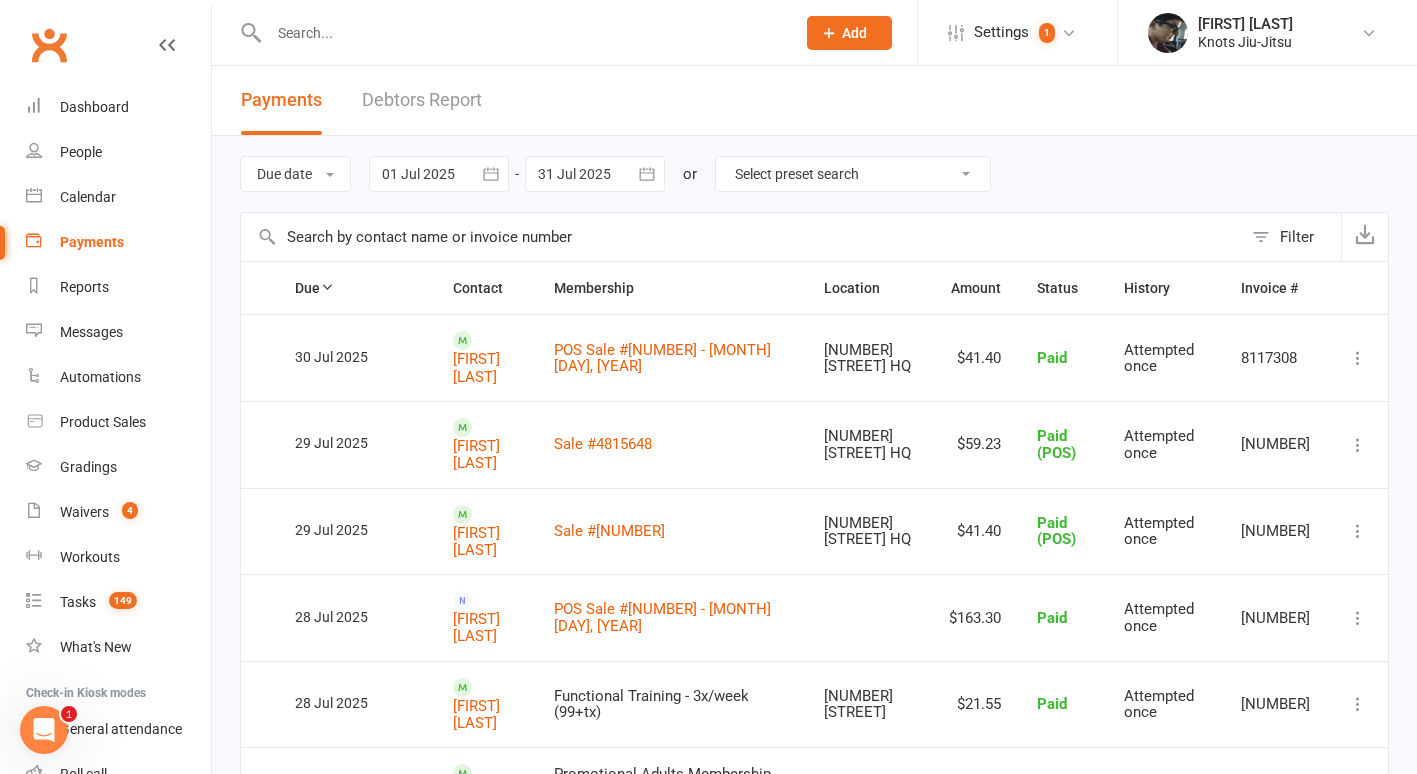 click on "Filter" at bounding box center [1297, 237] 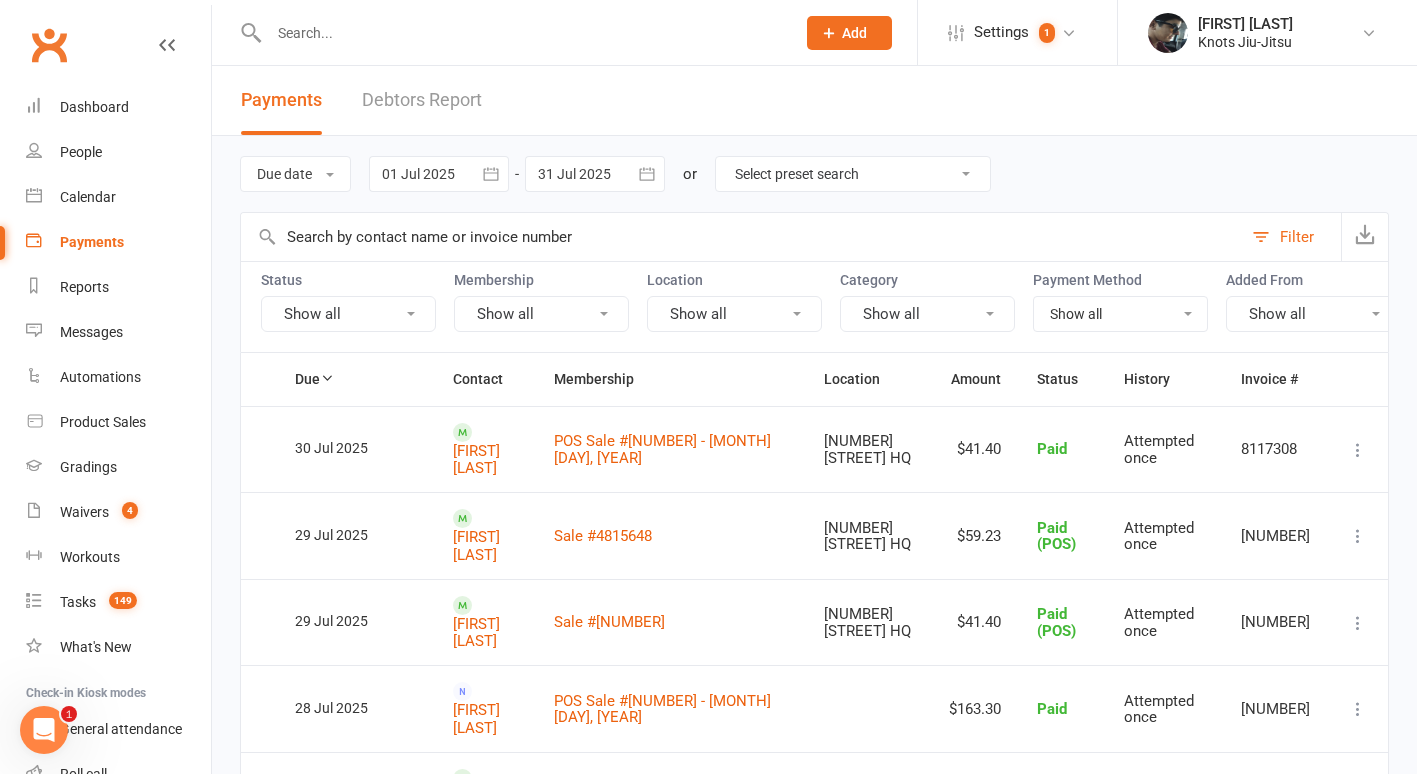 click on "Show all" at bounding box center (541, 314) 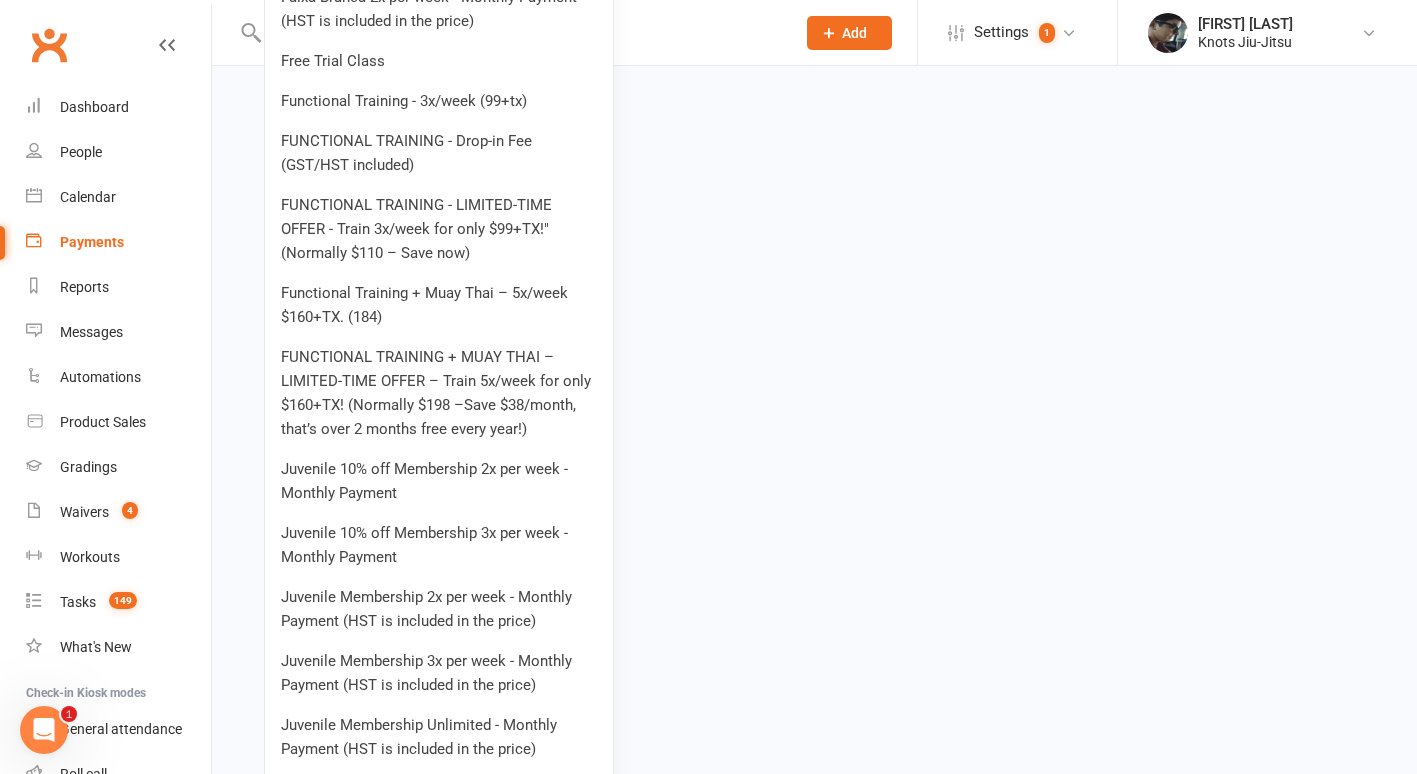 scroll, scrollTop: 2900, scrollLeft: 0, axis: vertical 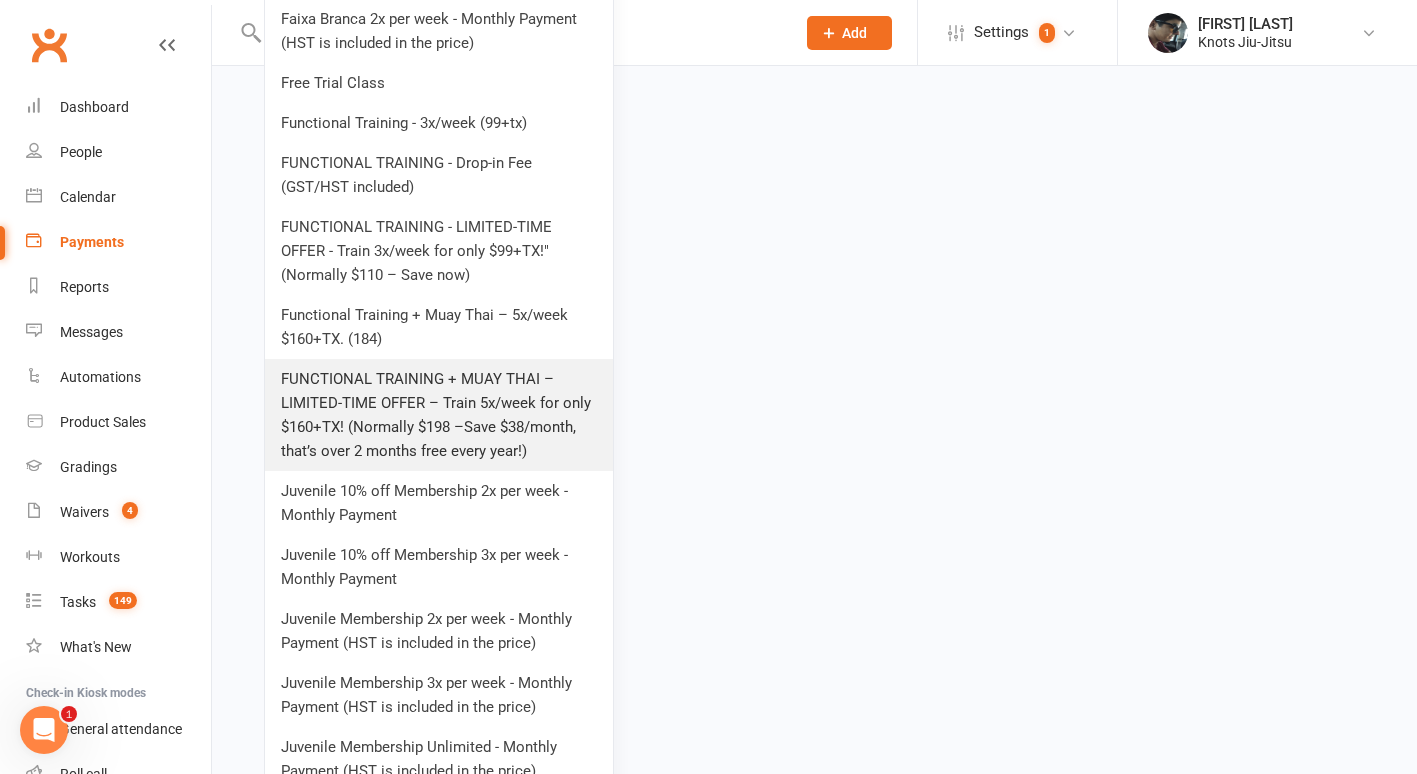 click on "FUNCTIONAL TRAINING + MUAY THAI – LIMITED-TIME OFFER – Train 5x/week for only $160+TX! (Normally $198 –Save $38/month, that’s over 2 months free every year!)" at bounding box center (439, 415) 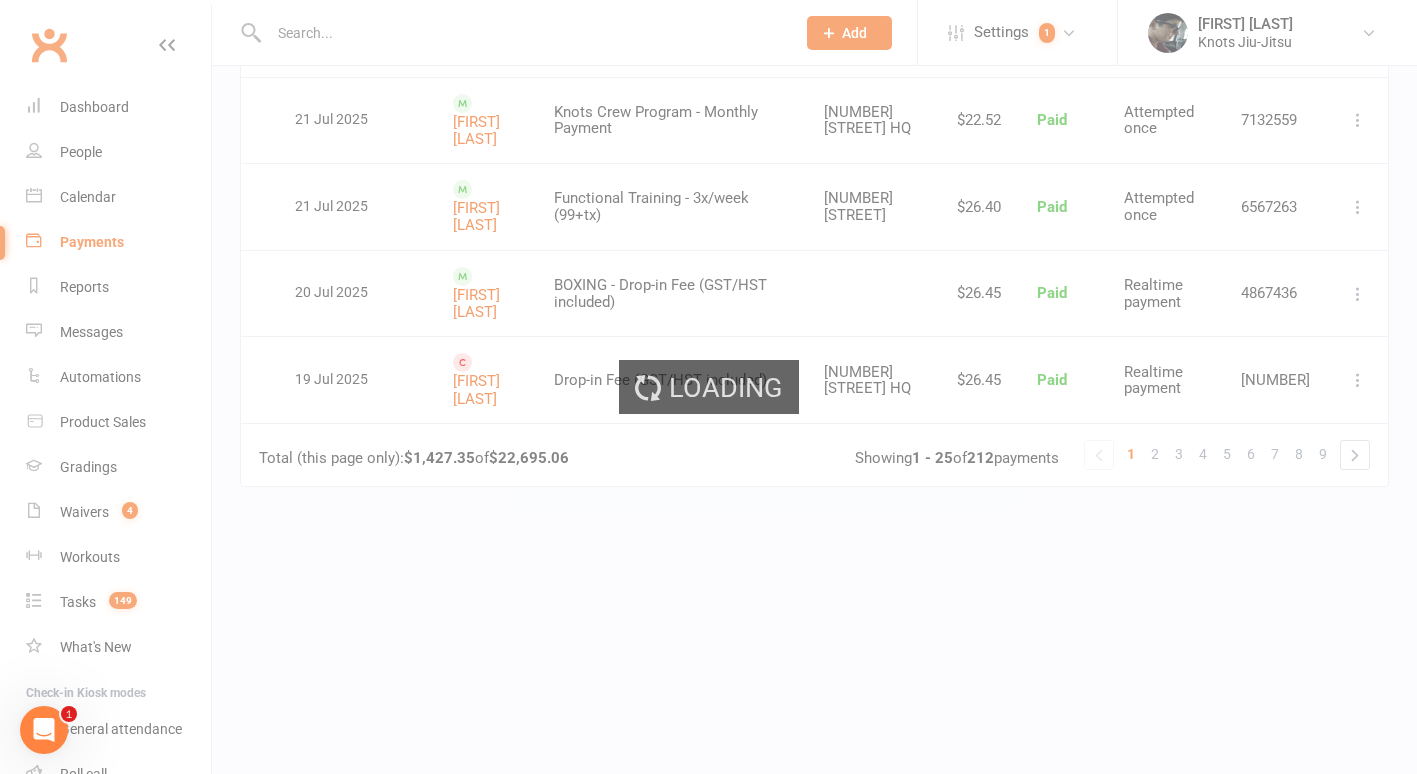 scroll, scrollTop: 0, scrollLeft: 0, axis: both 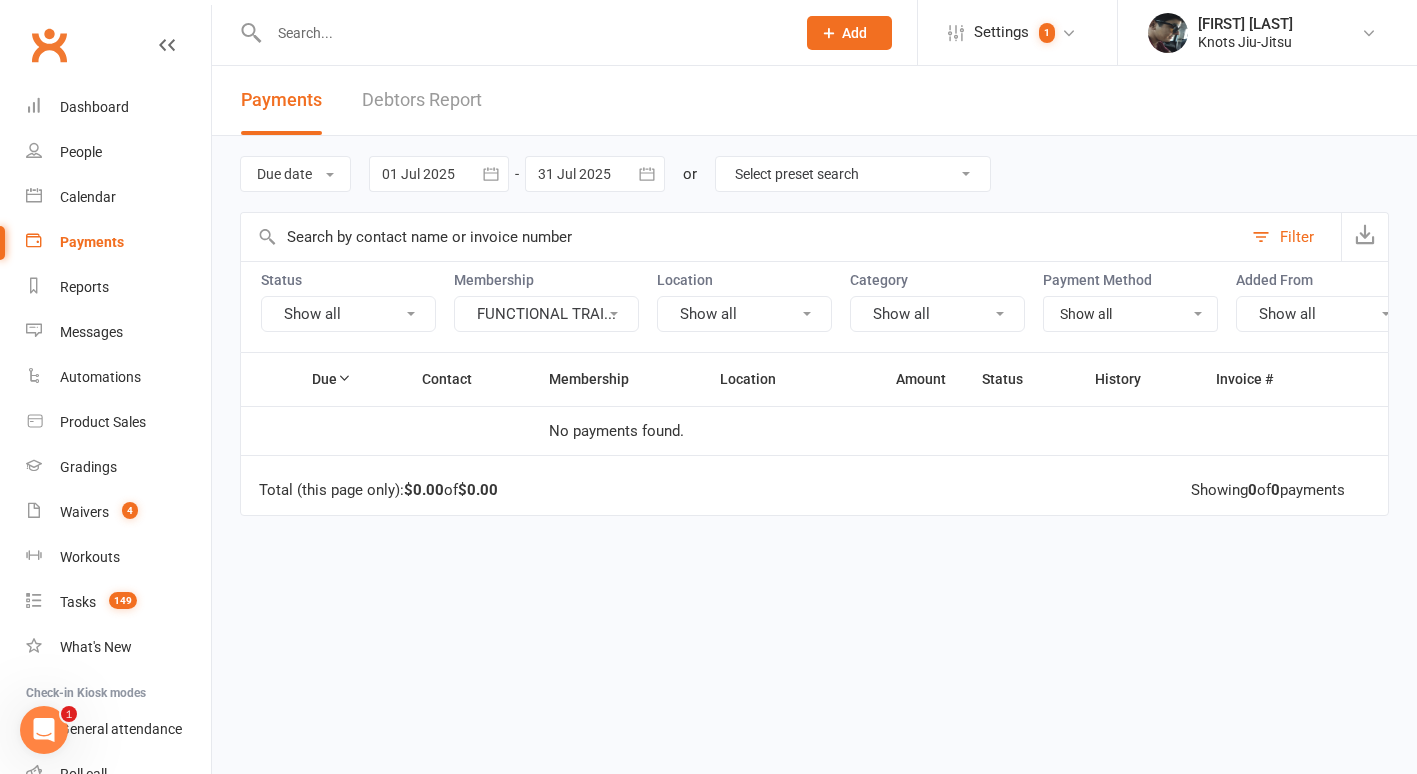 click on "FUNCTIONAL TRAI..." at bounding box center (546, 314) 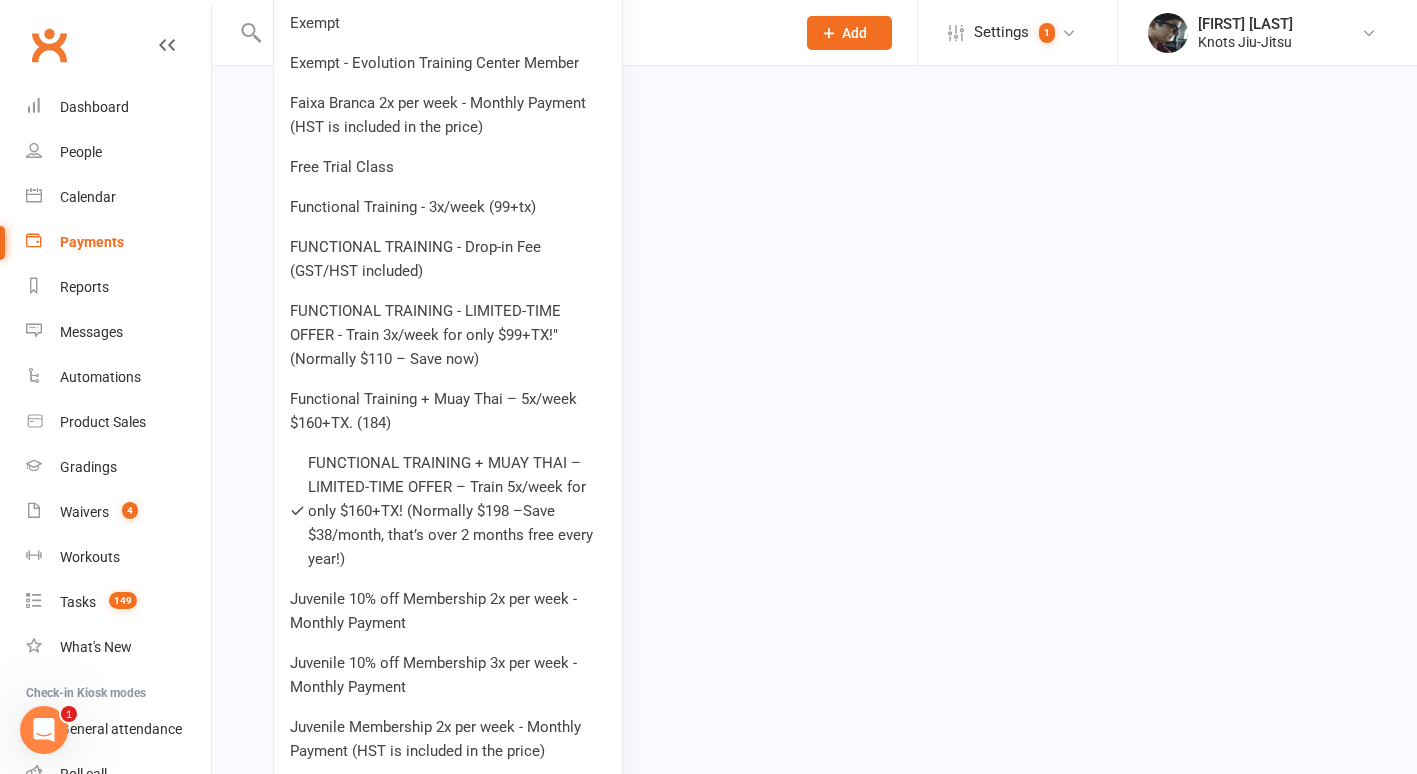 scroll, scrollTop: 2815, scrollLeft: 0, axis: vertical 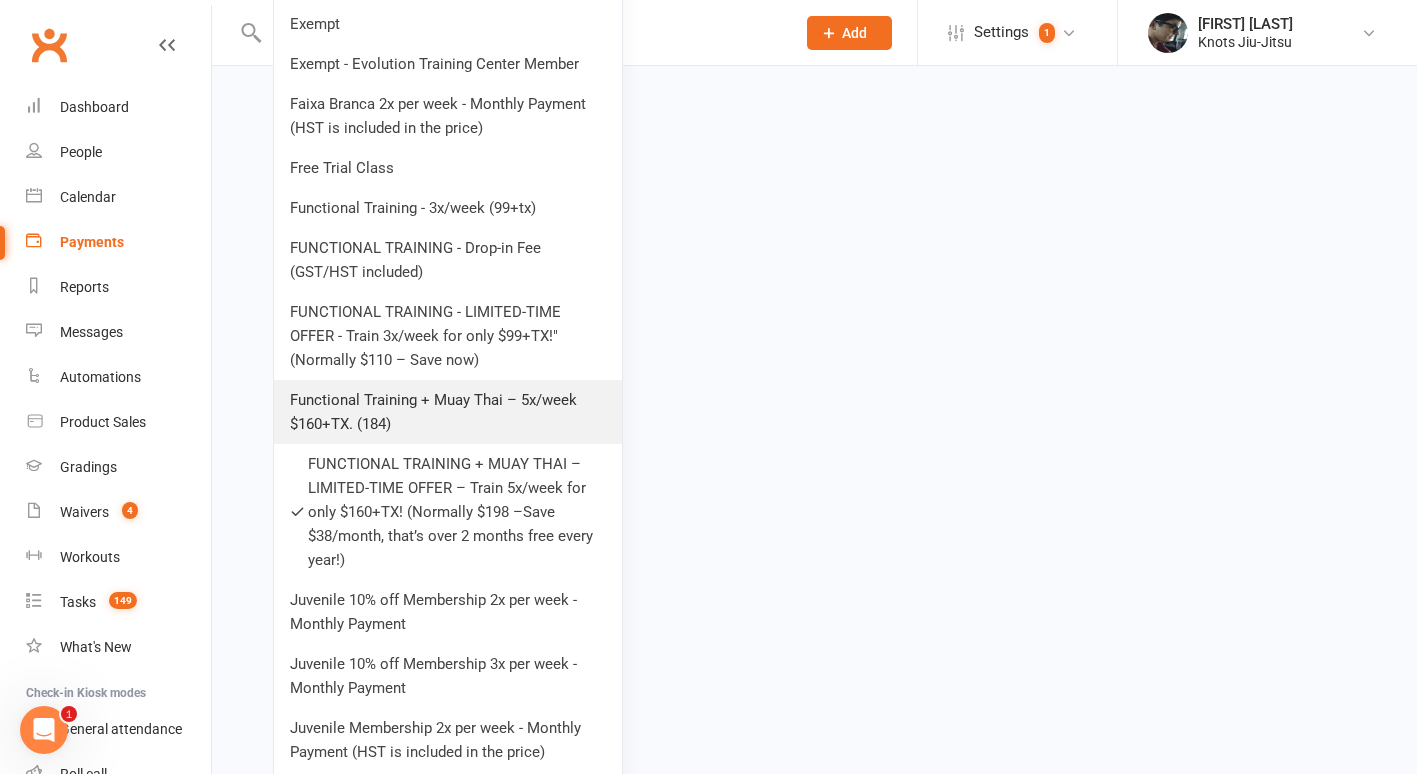 click on "Functional Training + Muay Thai – 5x/week $160+TX. (184)" at bounding box center (448, 412) 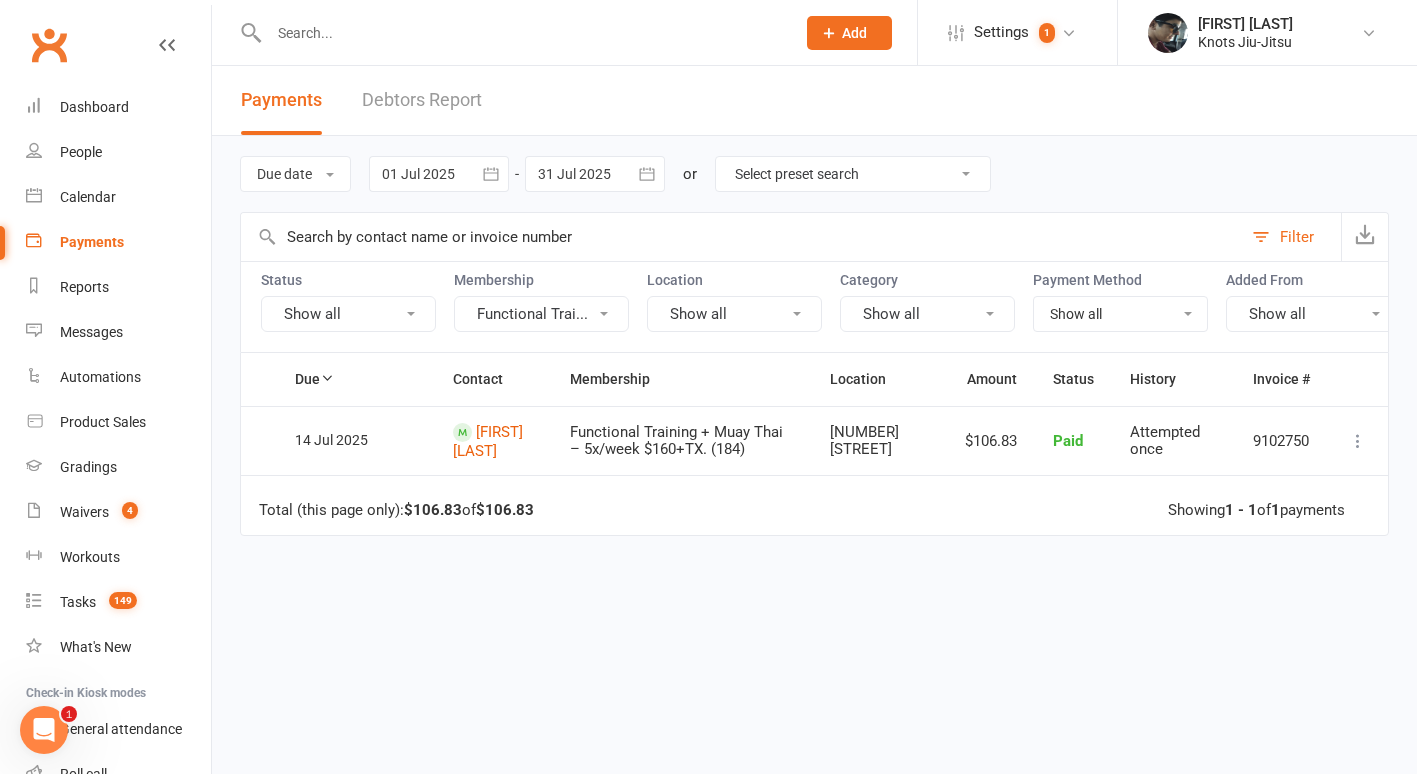 click on "Functional Trai..." at bounding box center (541, 314) 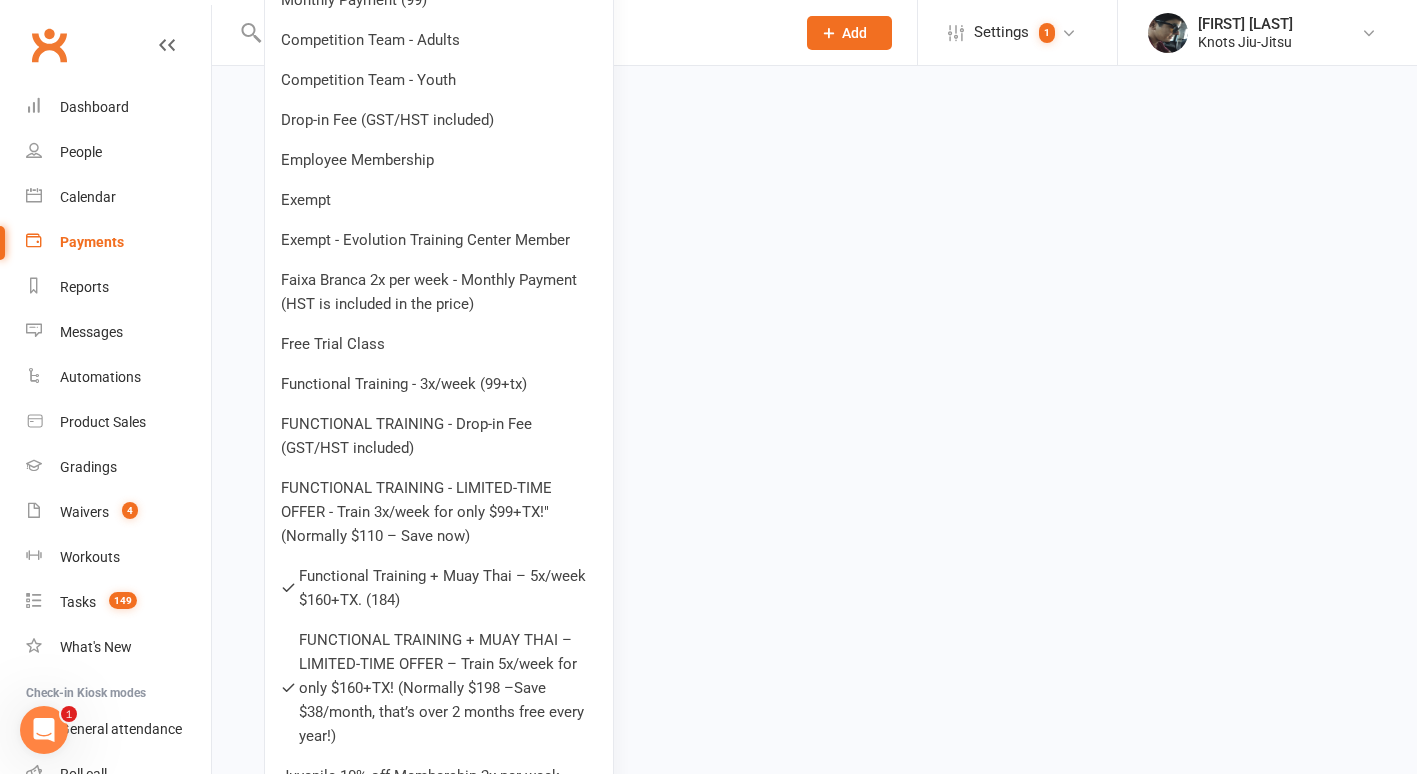 scroll, scrollTop: 2634, scrollLeft: 0, axis: vertical 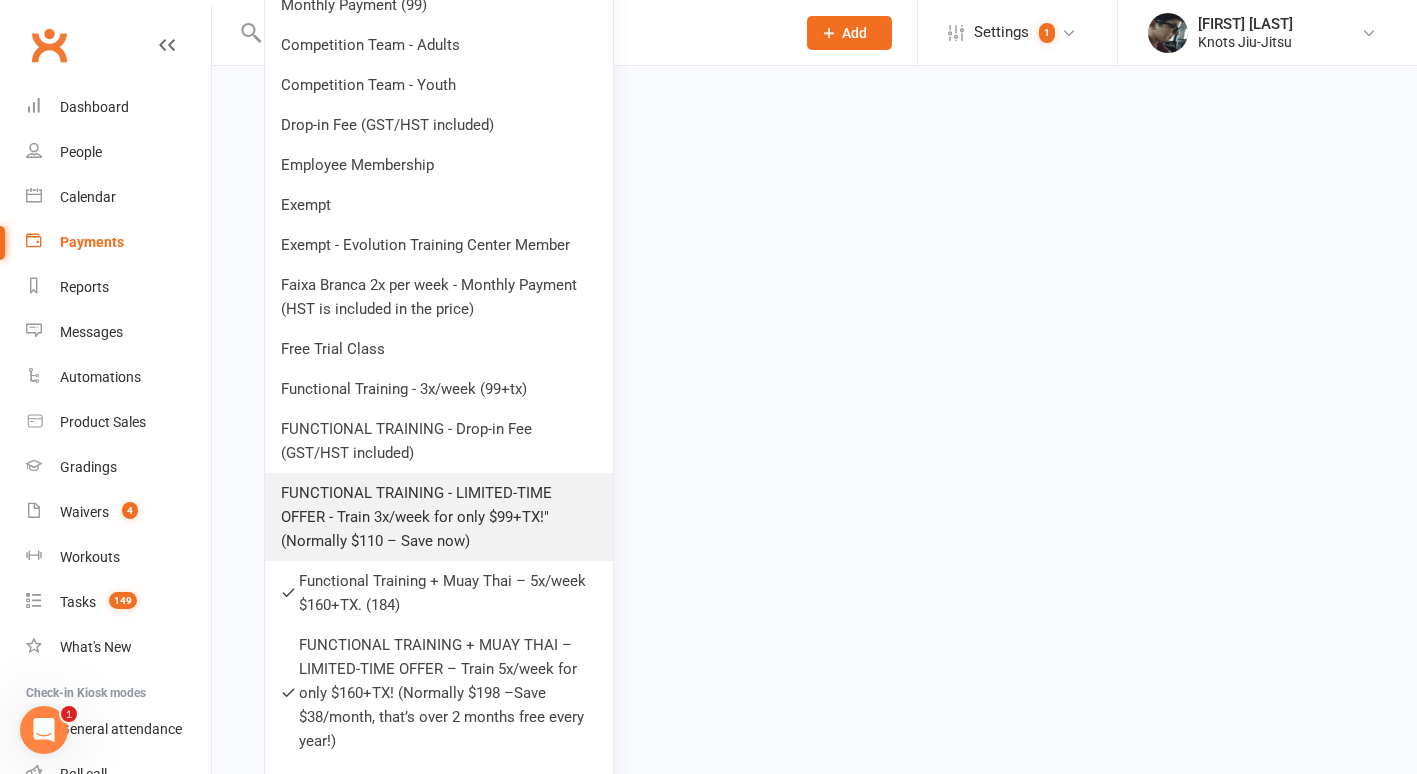 click on "FUNCTIONAL TRAINING - LIMITED-TIME OFFER - Train 3x/week for only $99+TX!" (Normally $110 – Save now)" at bounding box center (439, 517) 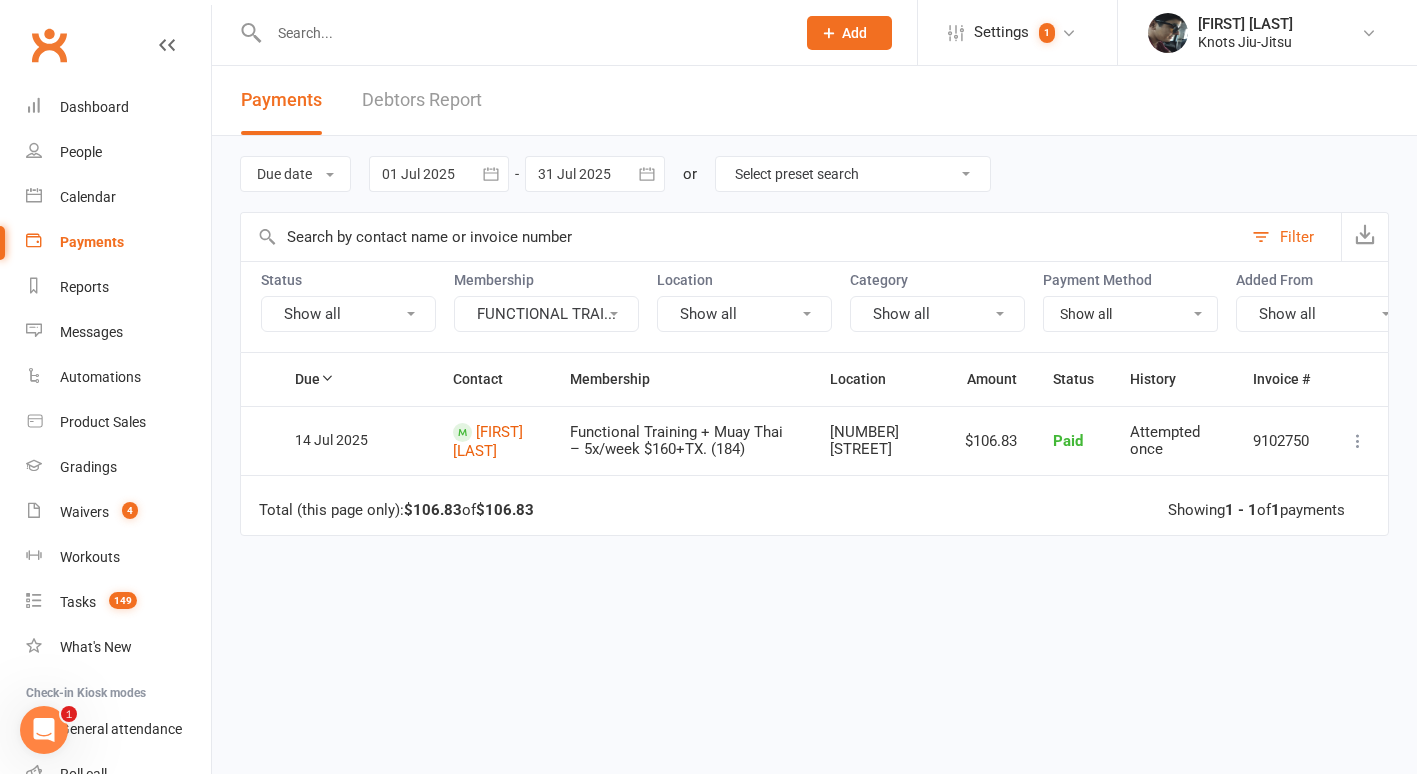 click on "FUNCTIONAL TRAI..." at bounding box center (546, 314) 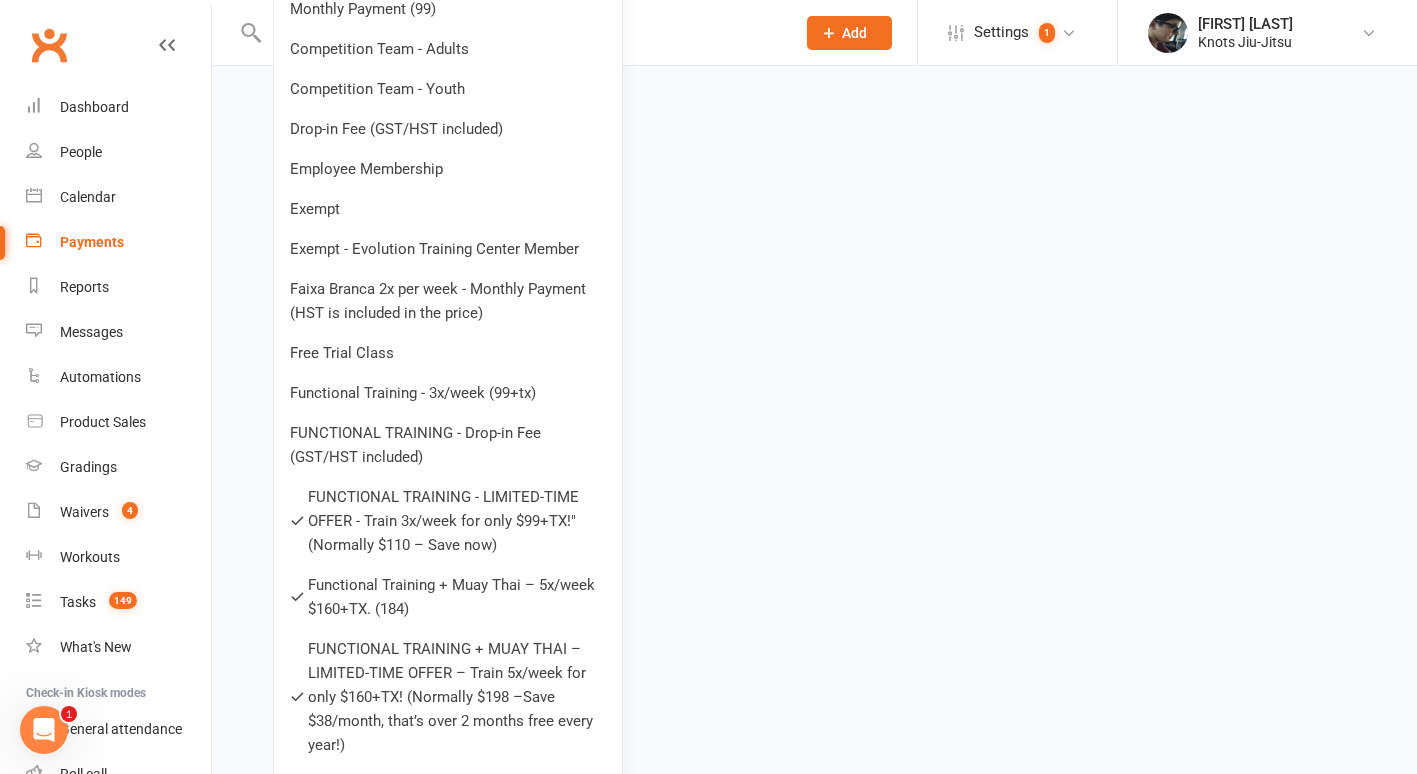 scroll, scrollTop: 2619, scrollLeft: 0, axis: vertical 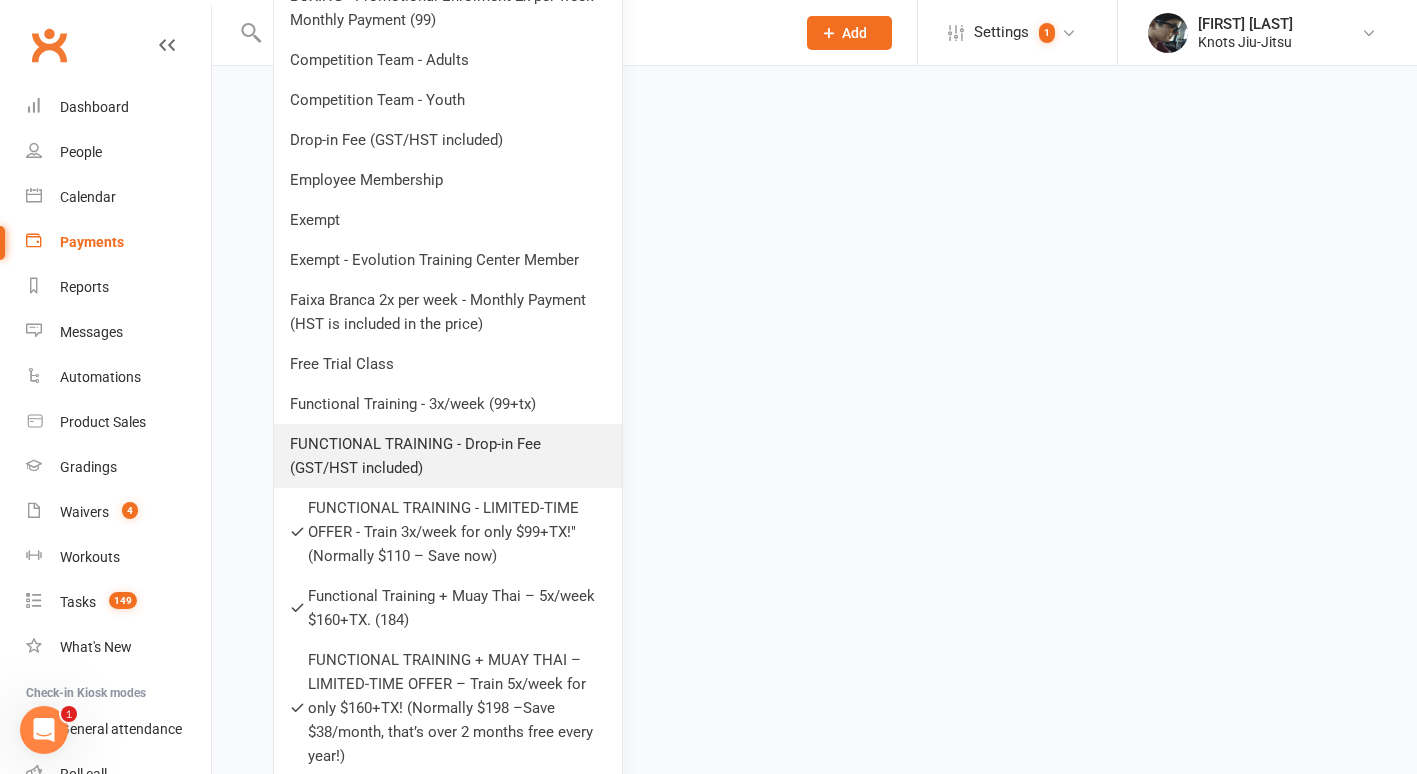 click on "FUNCTIONAL TRAINING - Drop-in Fee (GST/HST included)" at bounding box center [448, 456] 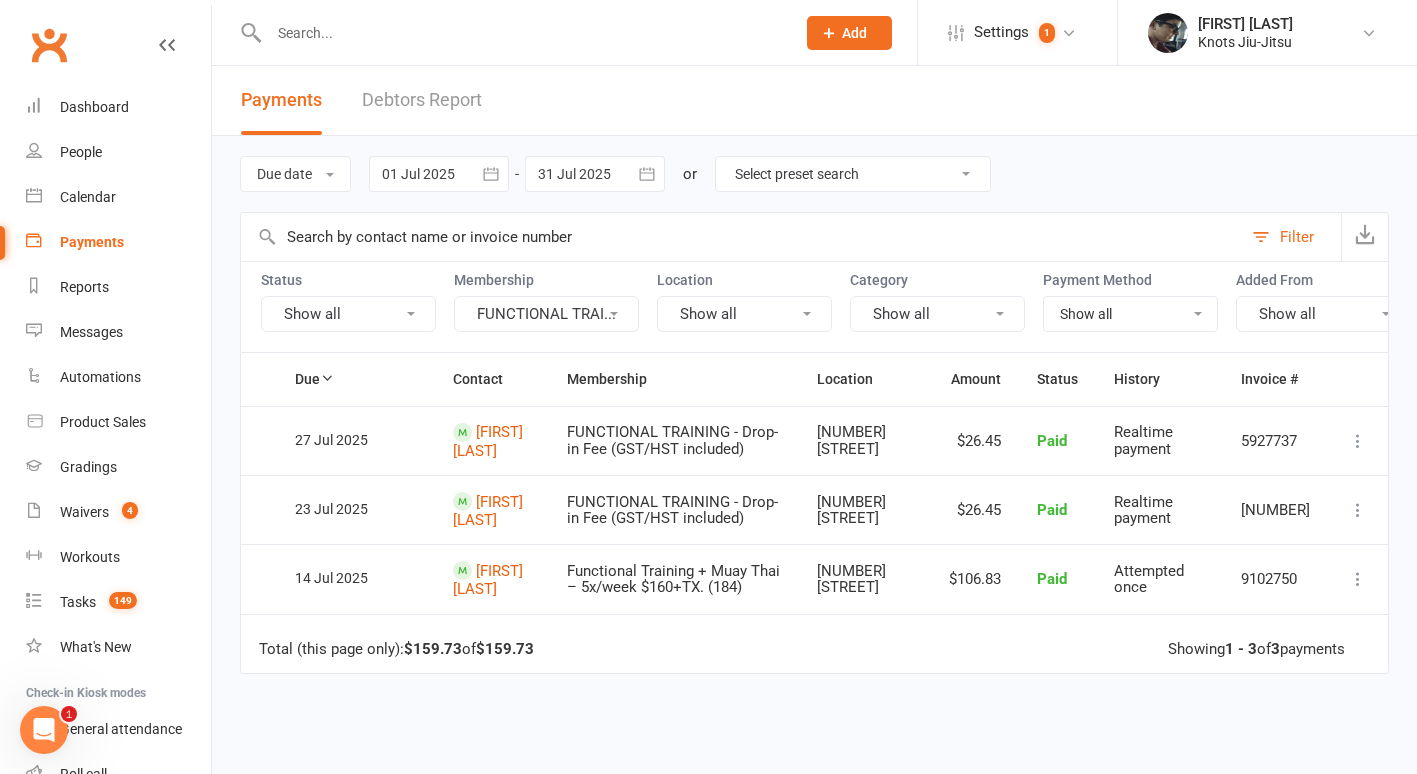 click on "FUNCTIONAL TRAI..." at bounding box center (546, 314) 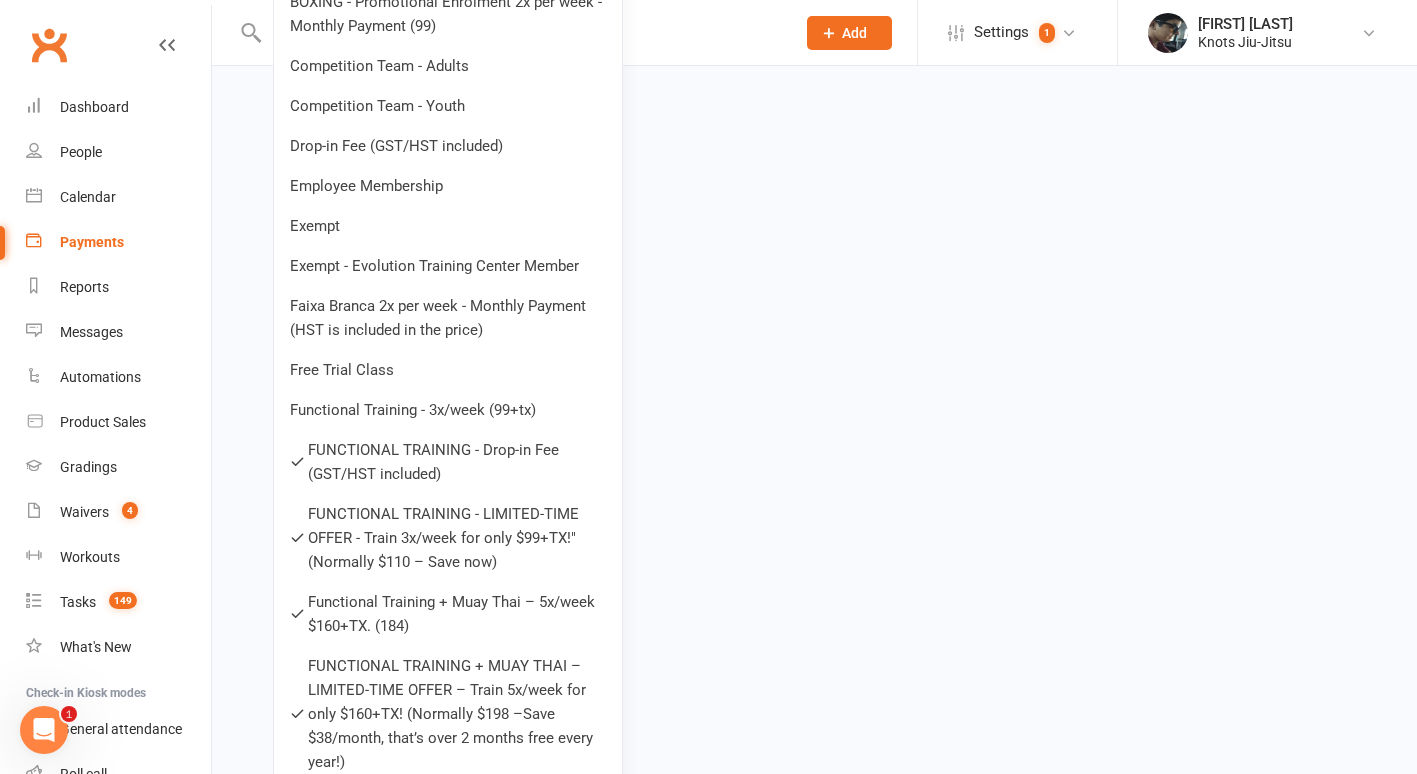 scroll, scrollTop: 2549, scrollLeft: 0, axis: vertical 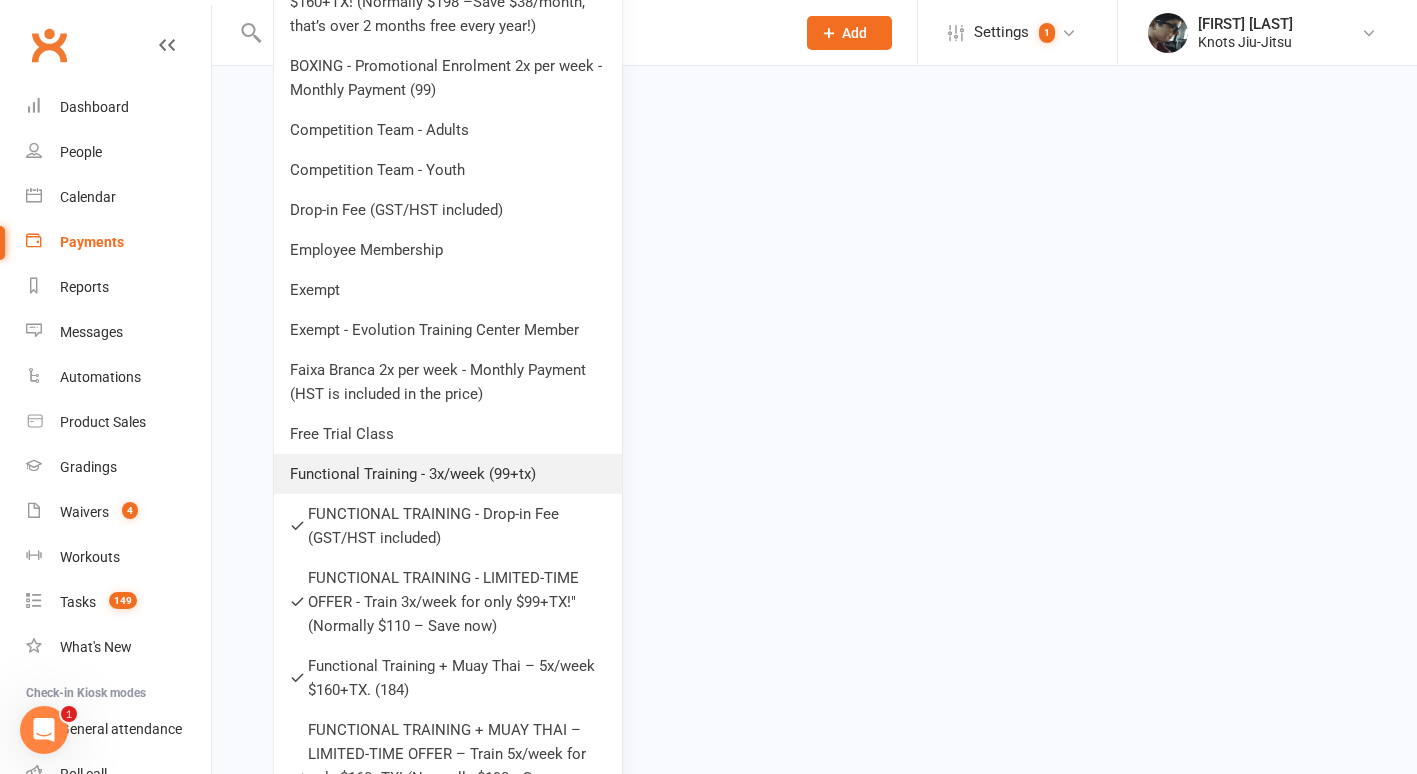 click on "Functional Training - 3x/week (99+tx)" at bounding box center [448, 474] 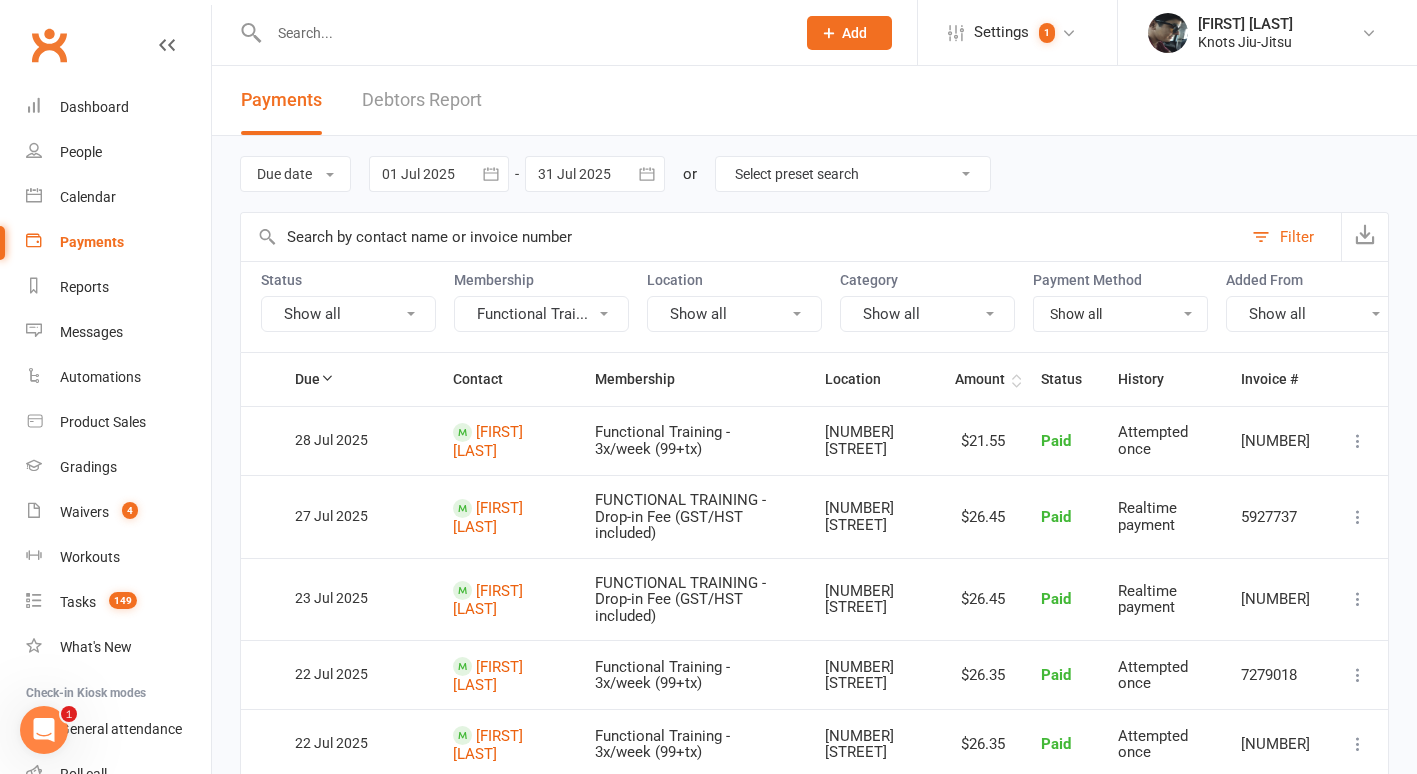 click on "Amount" at bounding box center [979, 379] 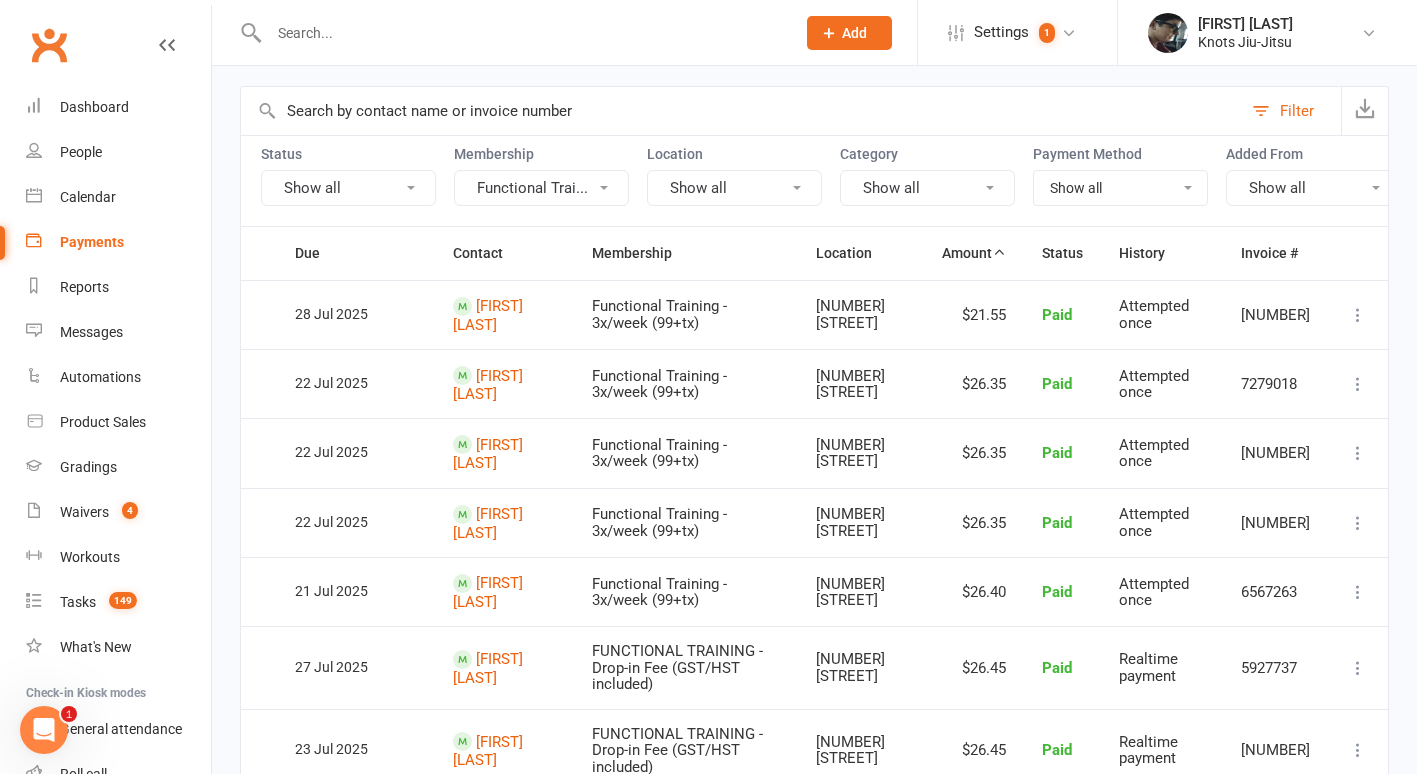 scroll, scrollTop: 0, scrollLeft: 0, axis: both 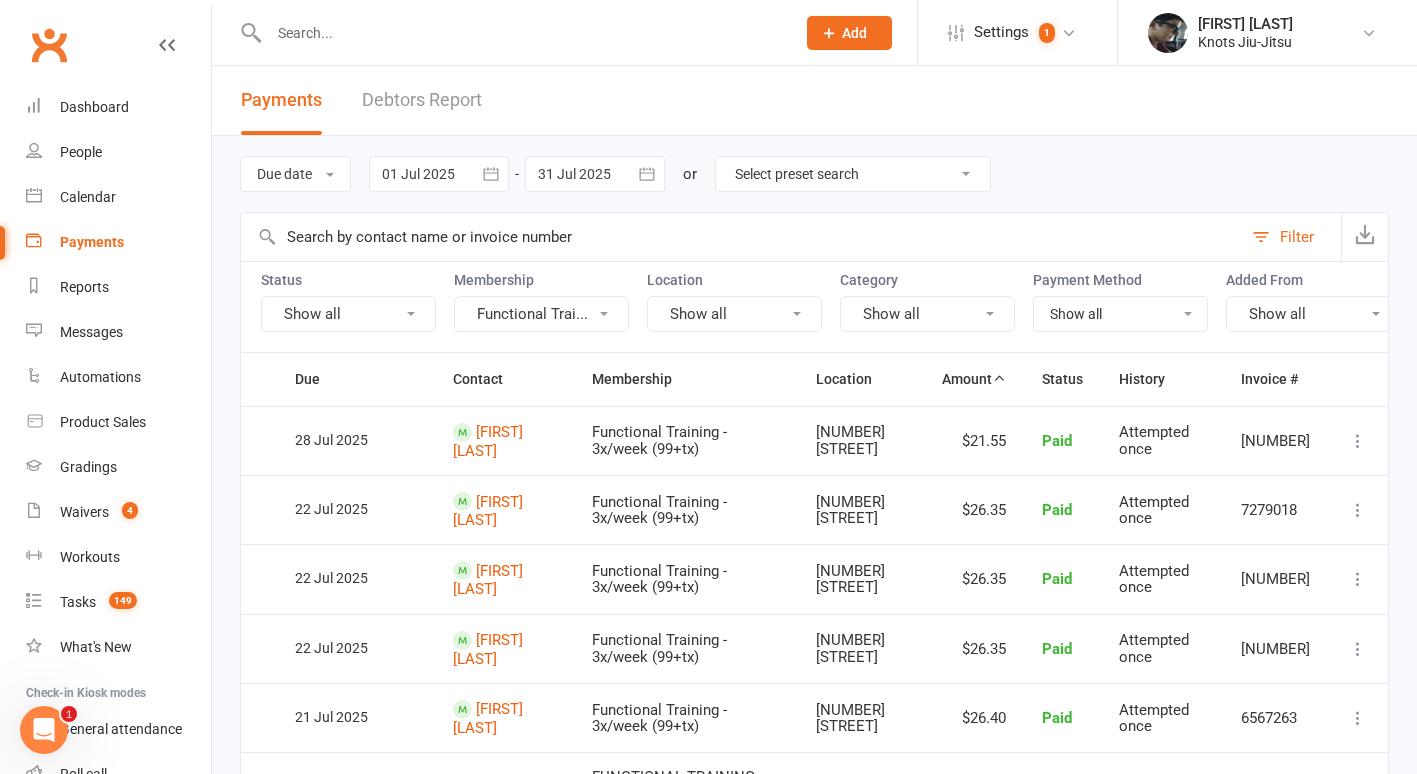 click 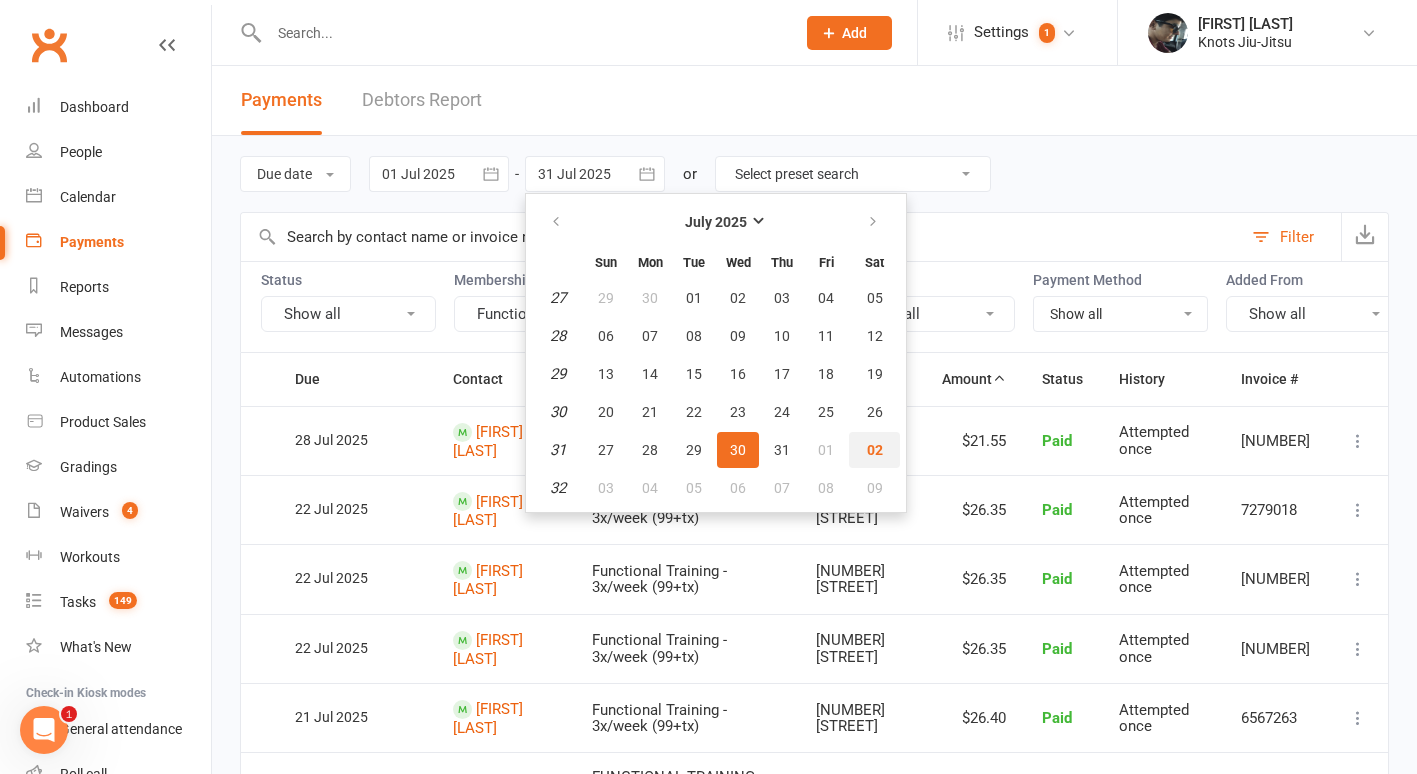 click on "02" at bounding box center [875, 450] 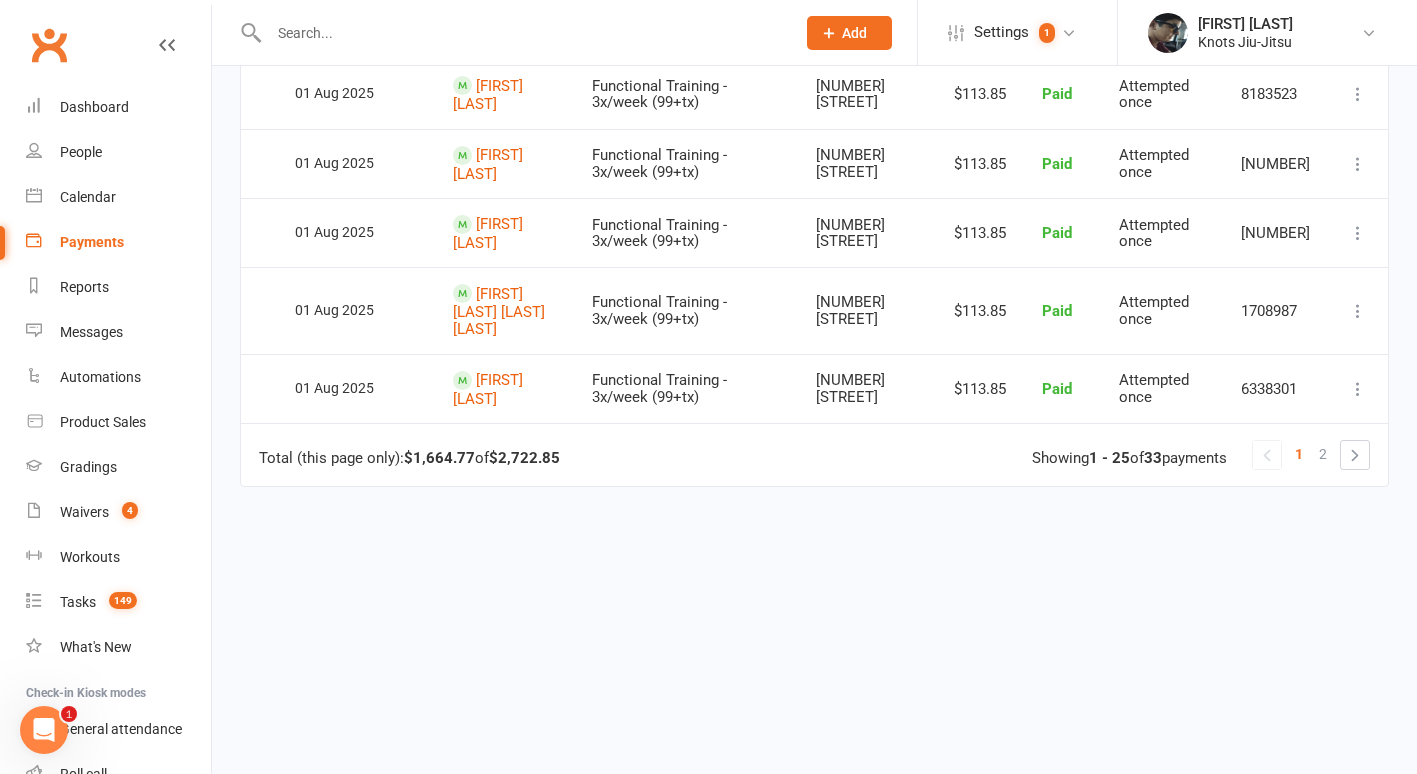scroll, scrollTop: 1955, scrollLeft: 0, axis: vertical 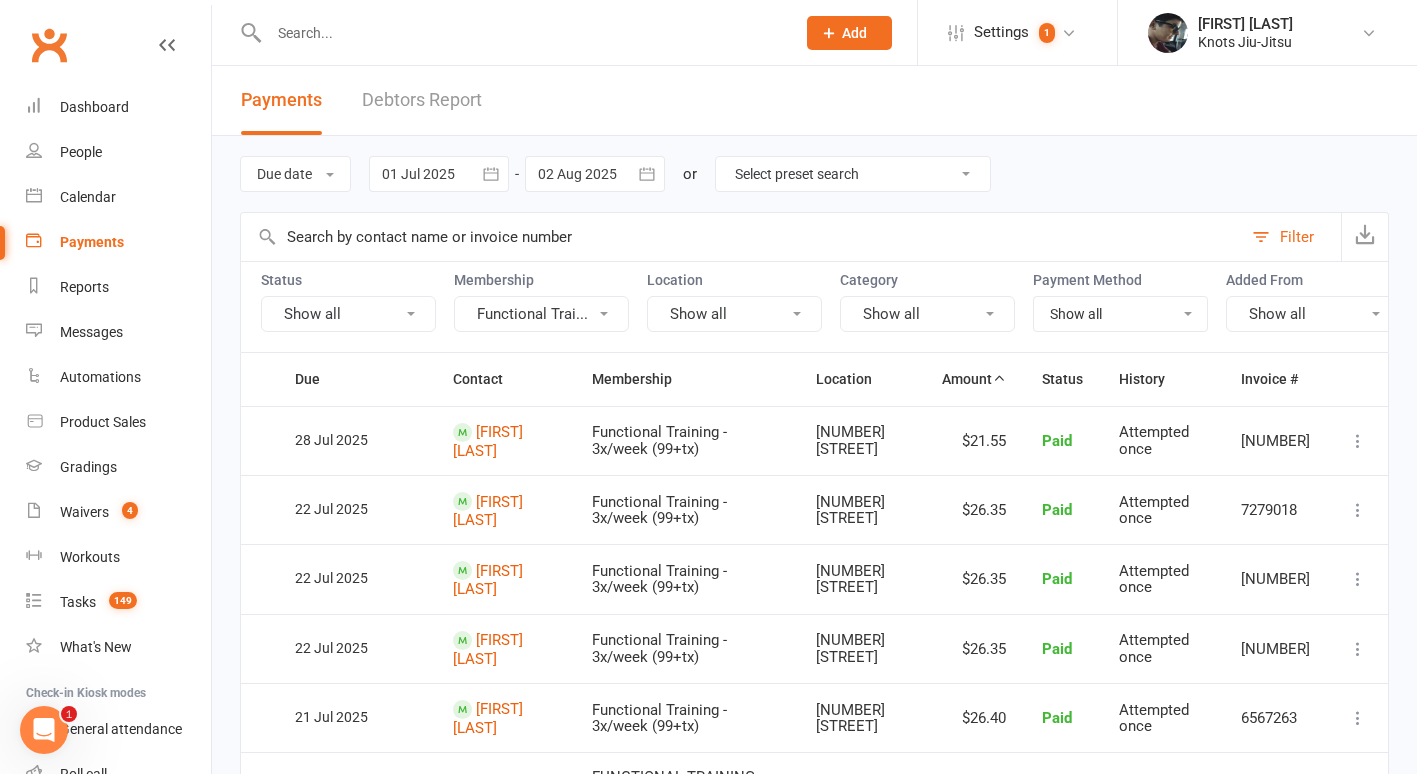 click on "Functional Trai..." at bounding box center [541, 314] 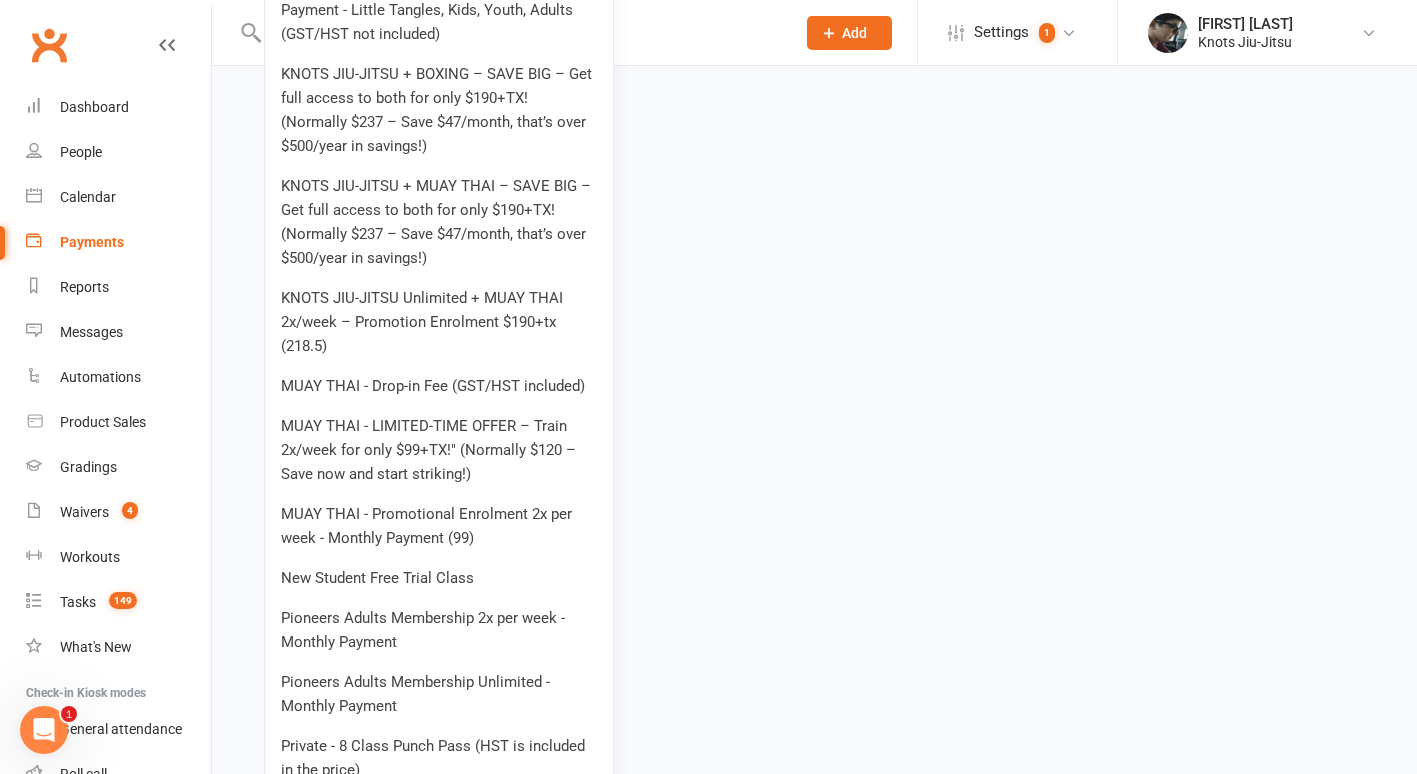 scroll, scrollTop: 3994, scrollLeft: 0, axis: vertical 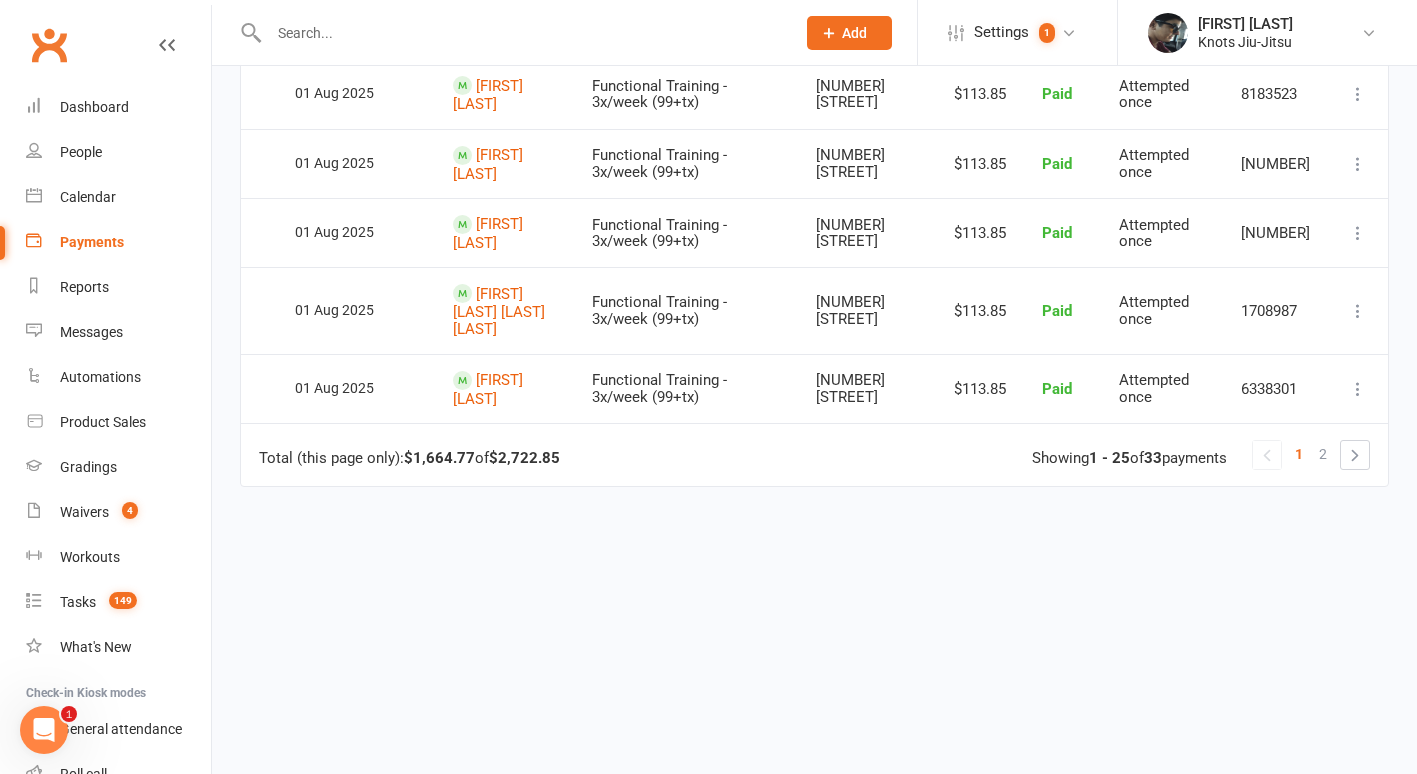 drag, startPoint x: 719, startPoint y: 630, endPoint x: 598, endPoint y: 621, distance: 121.33425 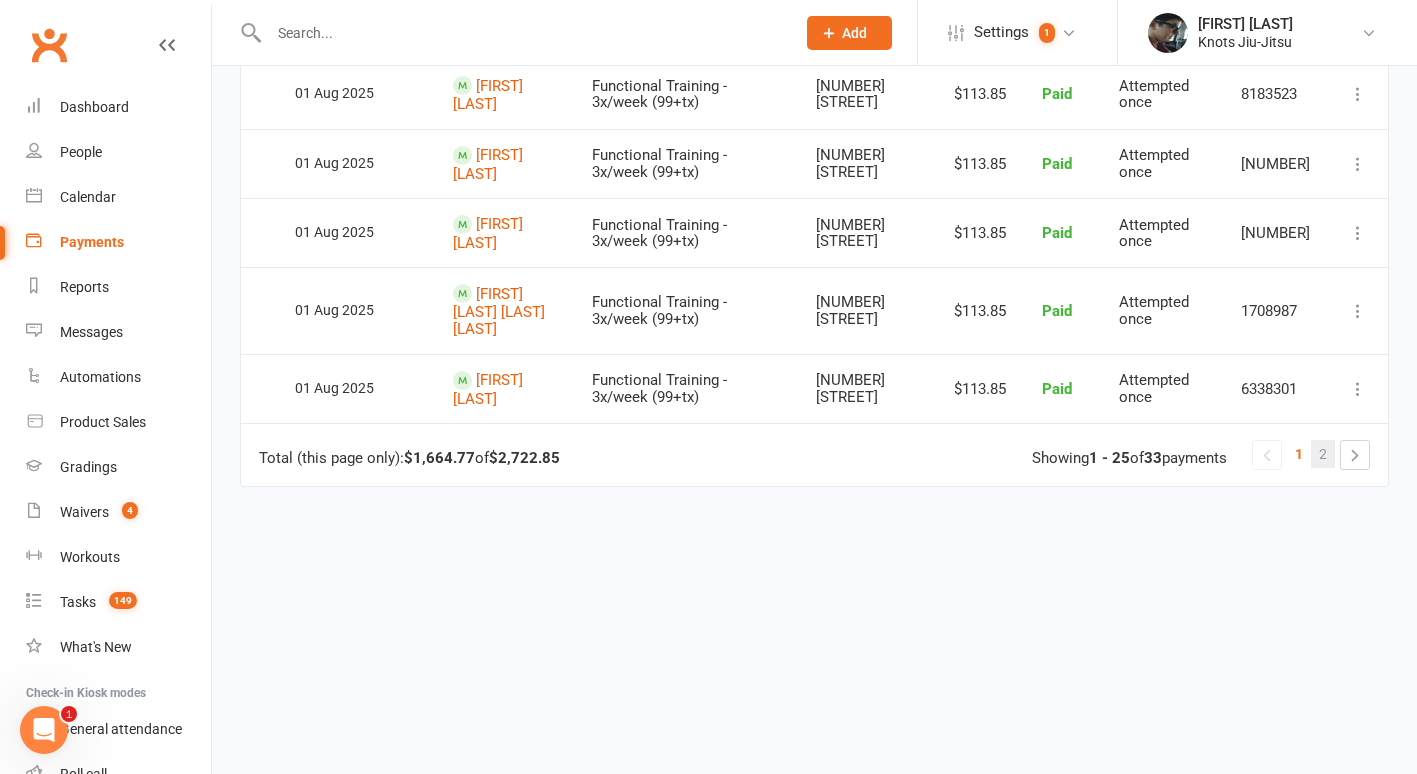 click on "2" at bounding box center (1323, 454) 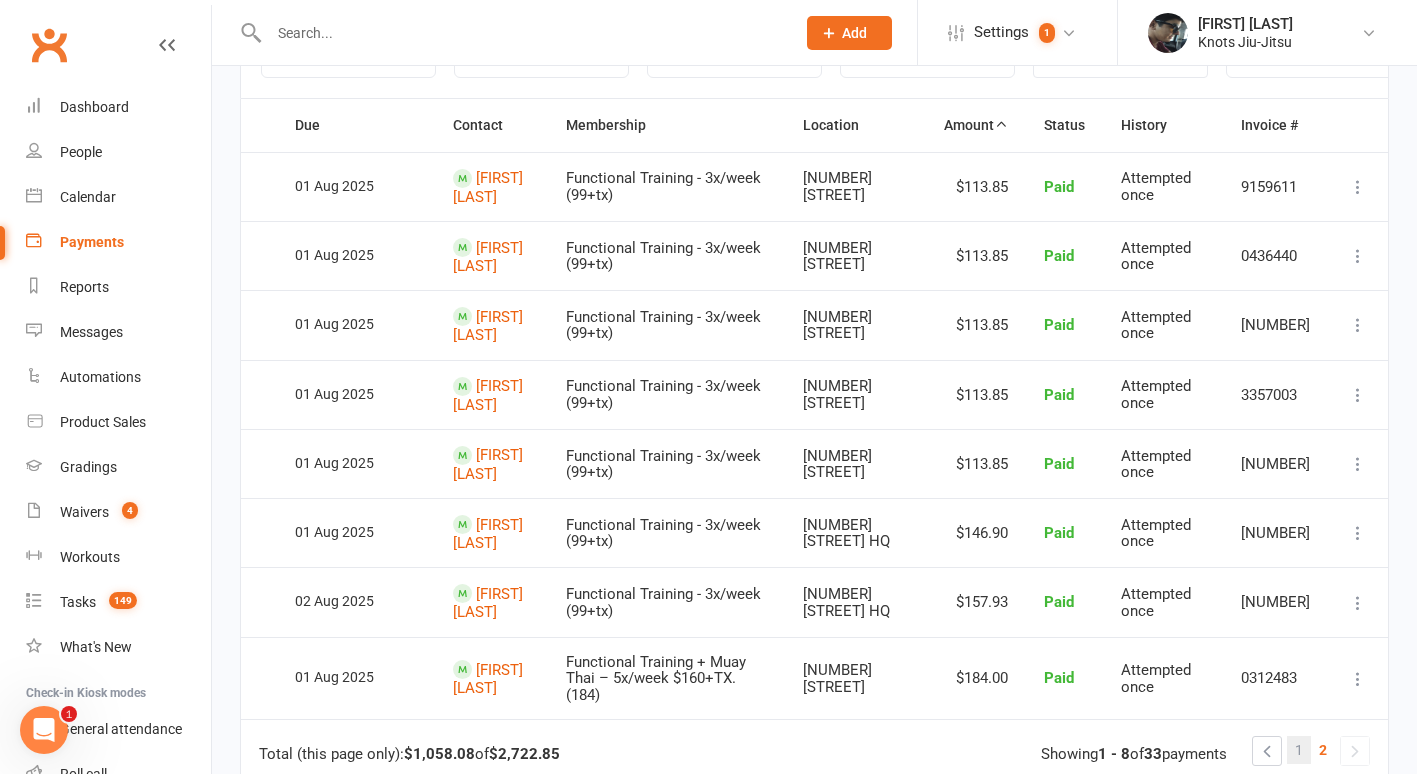 scroll, scrollTop: 0, scrollLeft: 0, axis: both 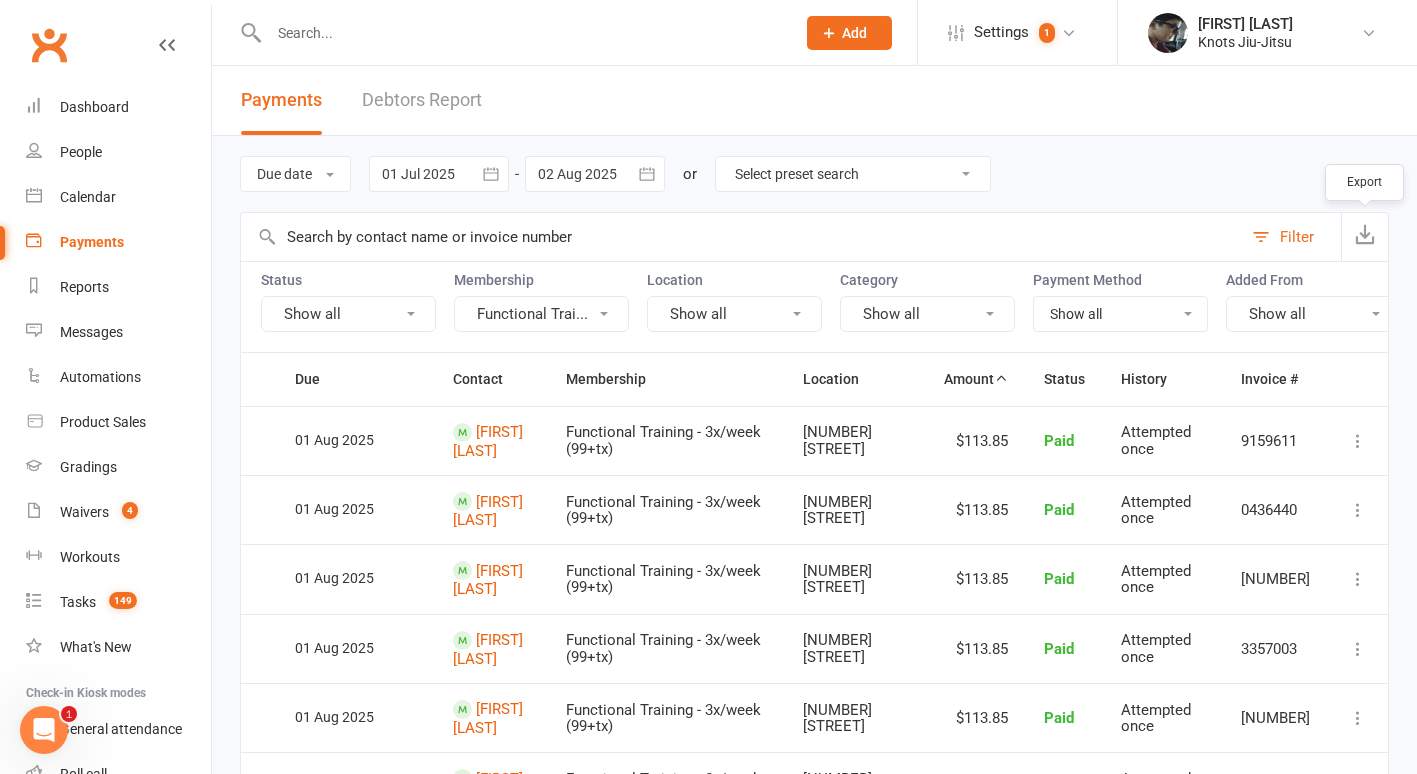 click at bounding box center [1364, 237] 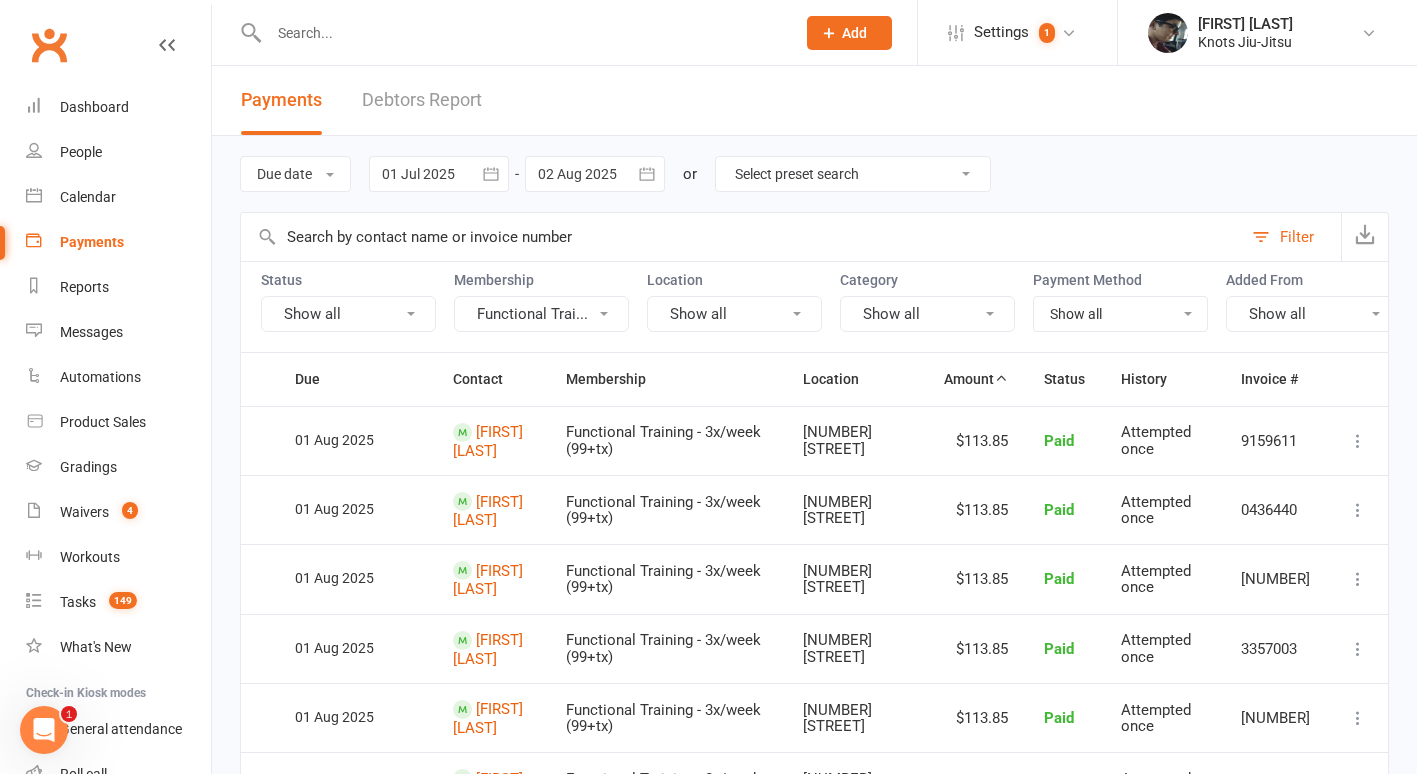 click at bounding box center [522, 33] 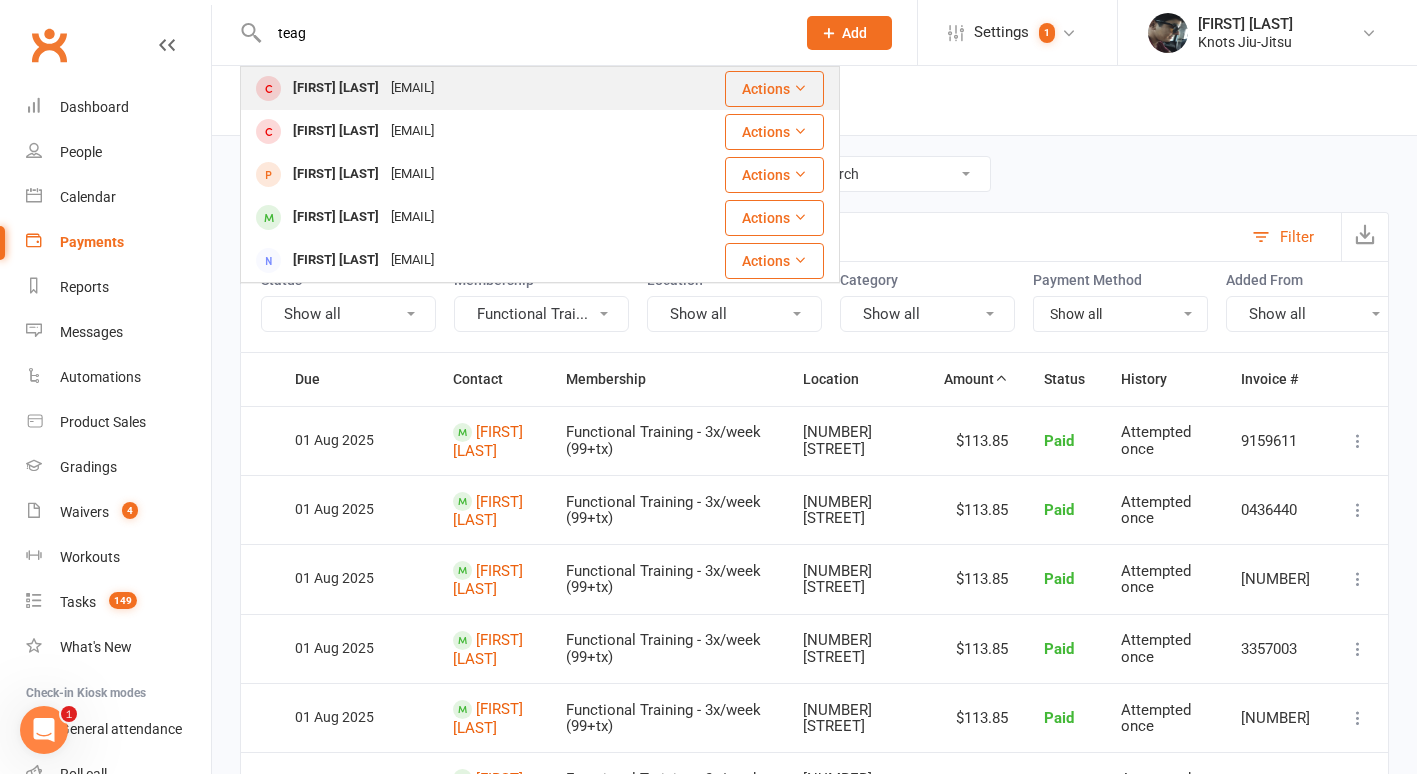 type on "teag" 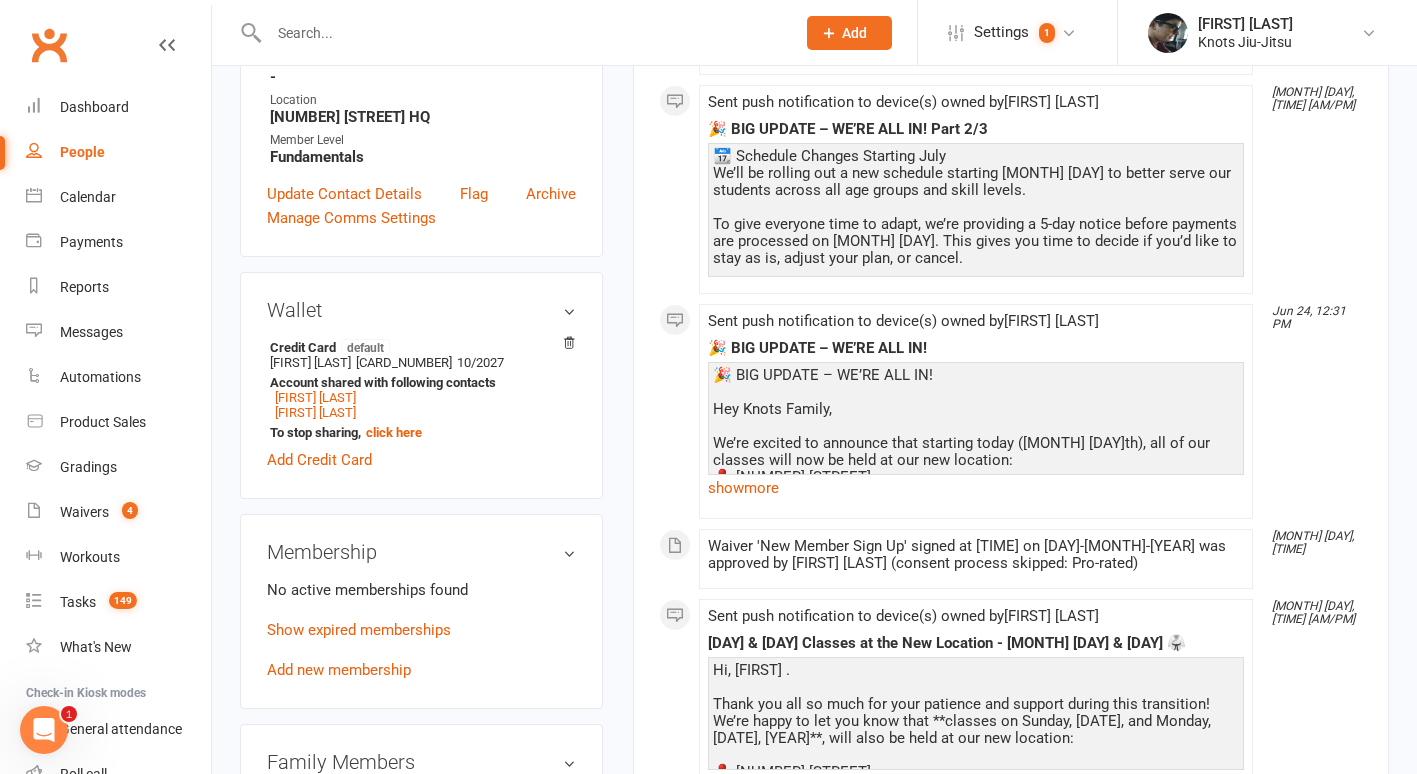 scroll, scrollTop: 574, scrollLeft: 0, axis: vertical 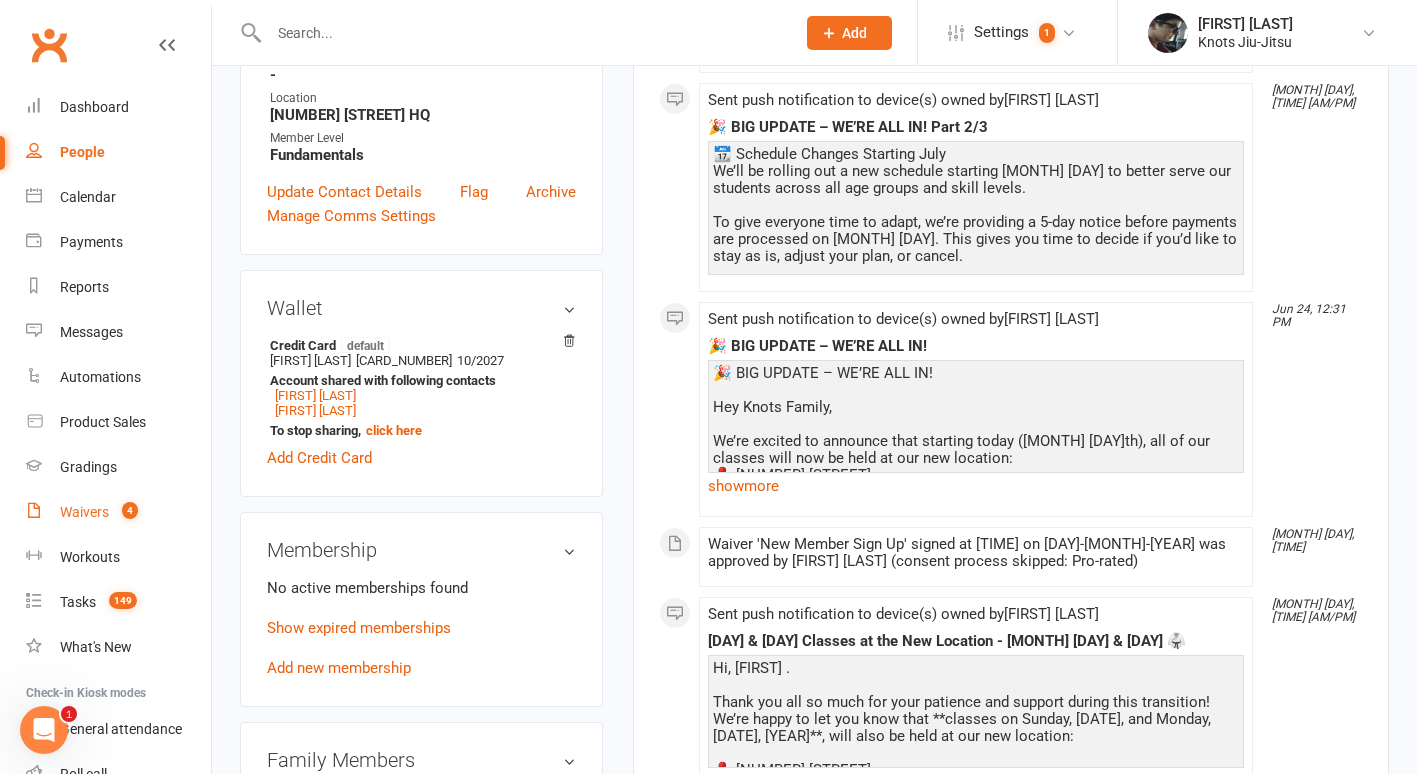 click on "Waivers" at bounding box center [84, 512] 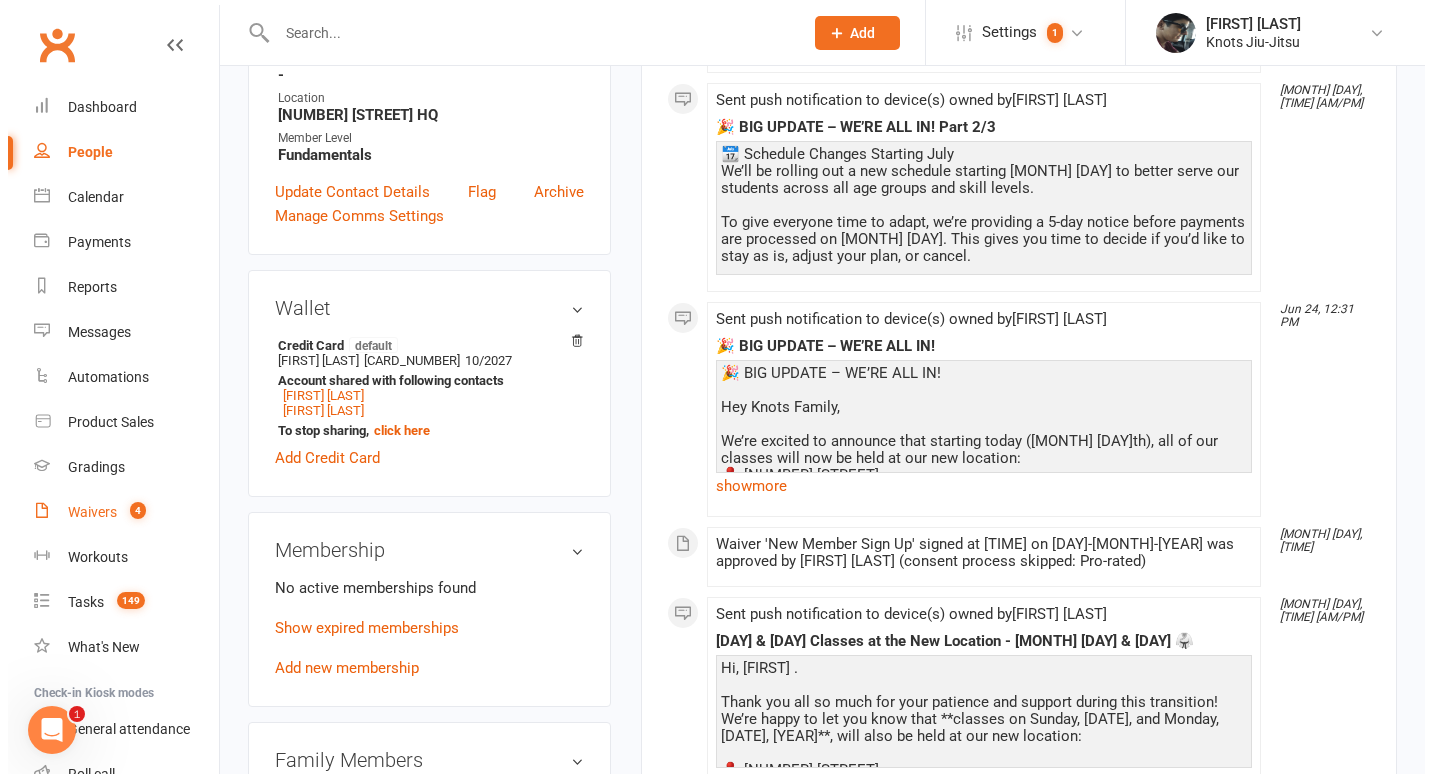 scroll, scrollTop: 0, scrollLeft: 0, axis: both 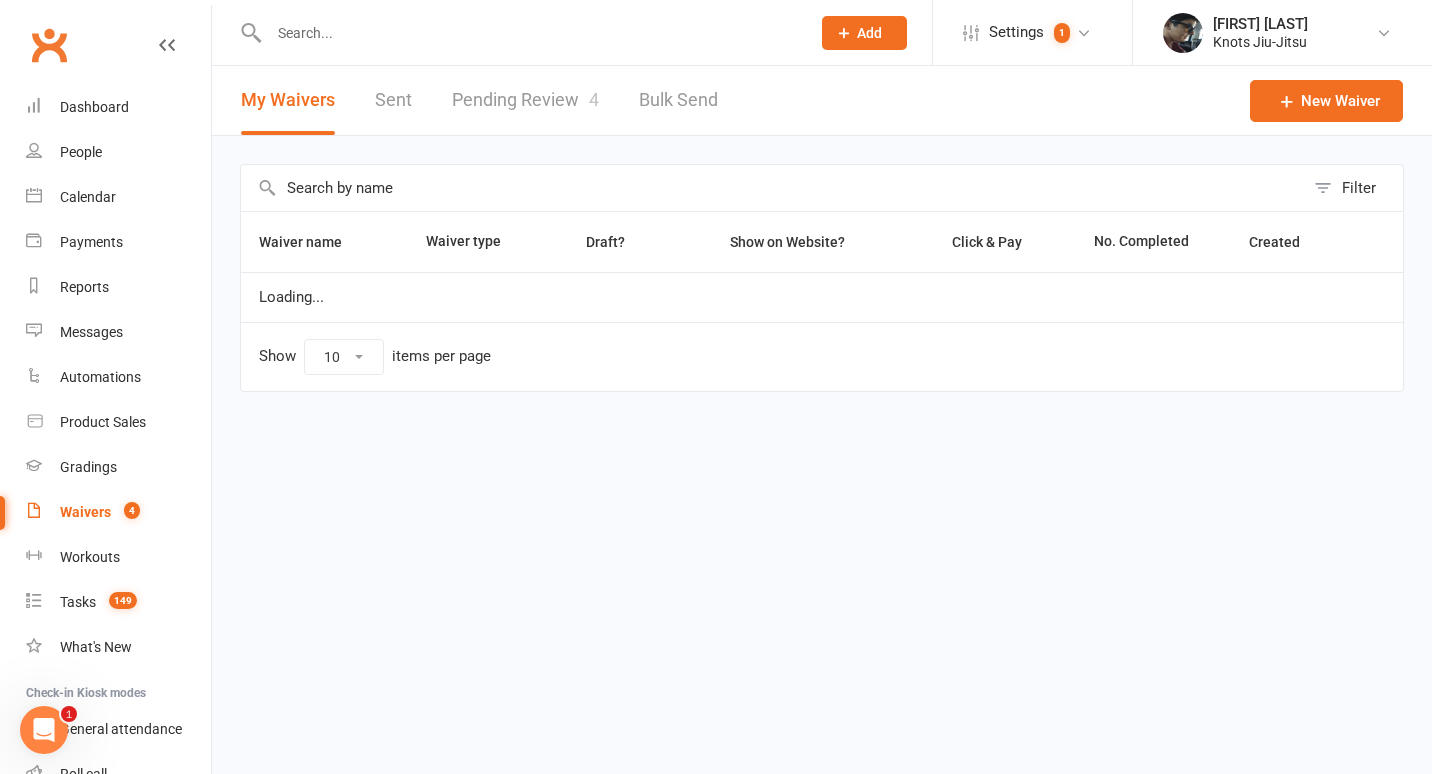 select on "100" 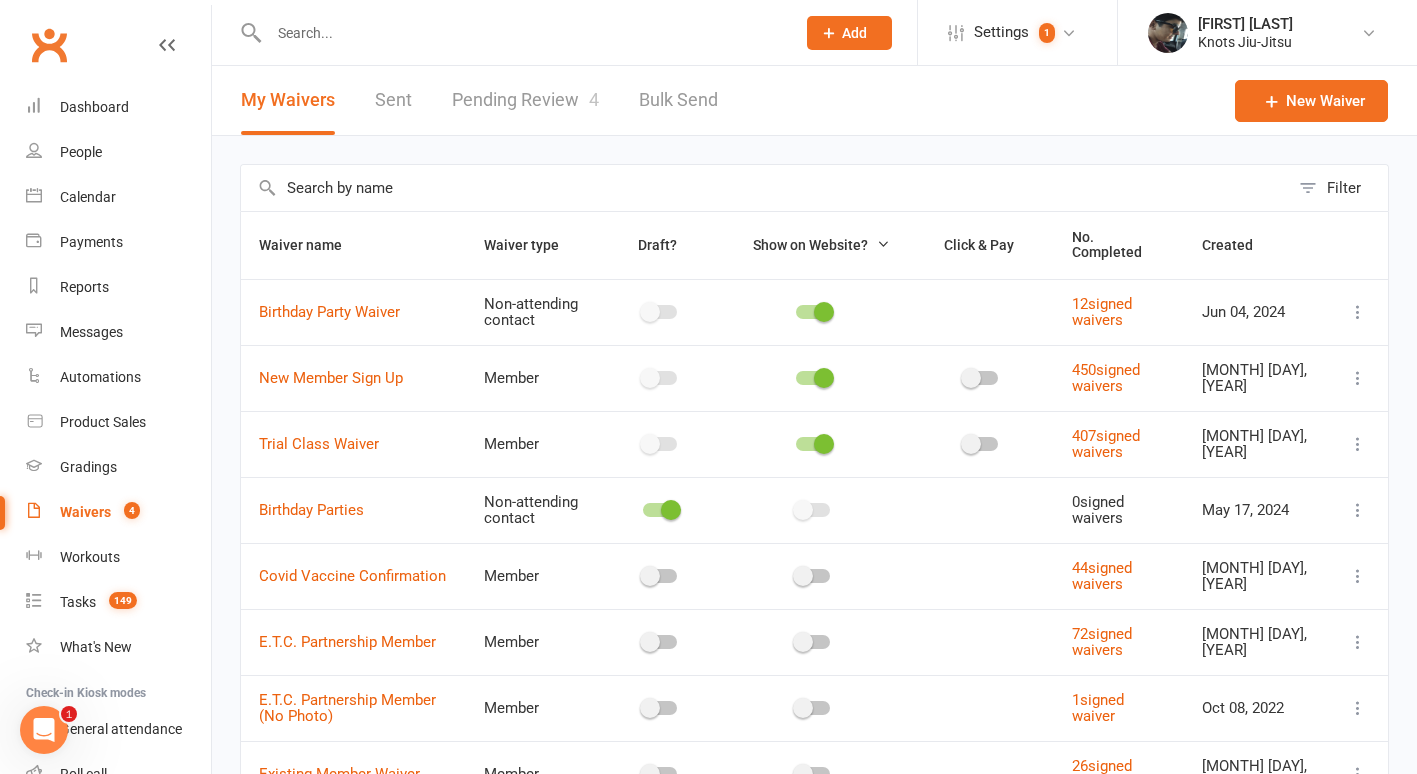 click on "Pending Review 4" at bounding box center [525, 100] 